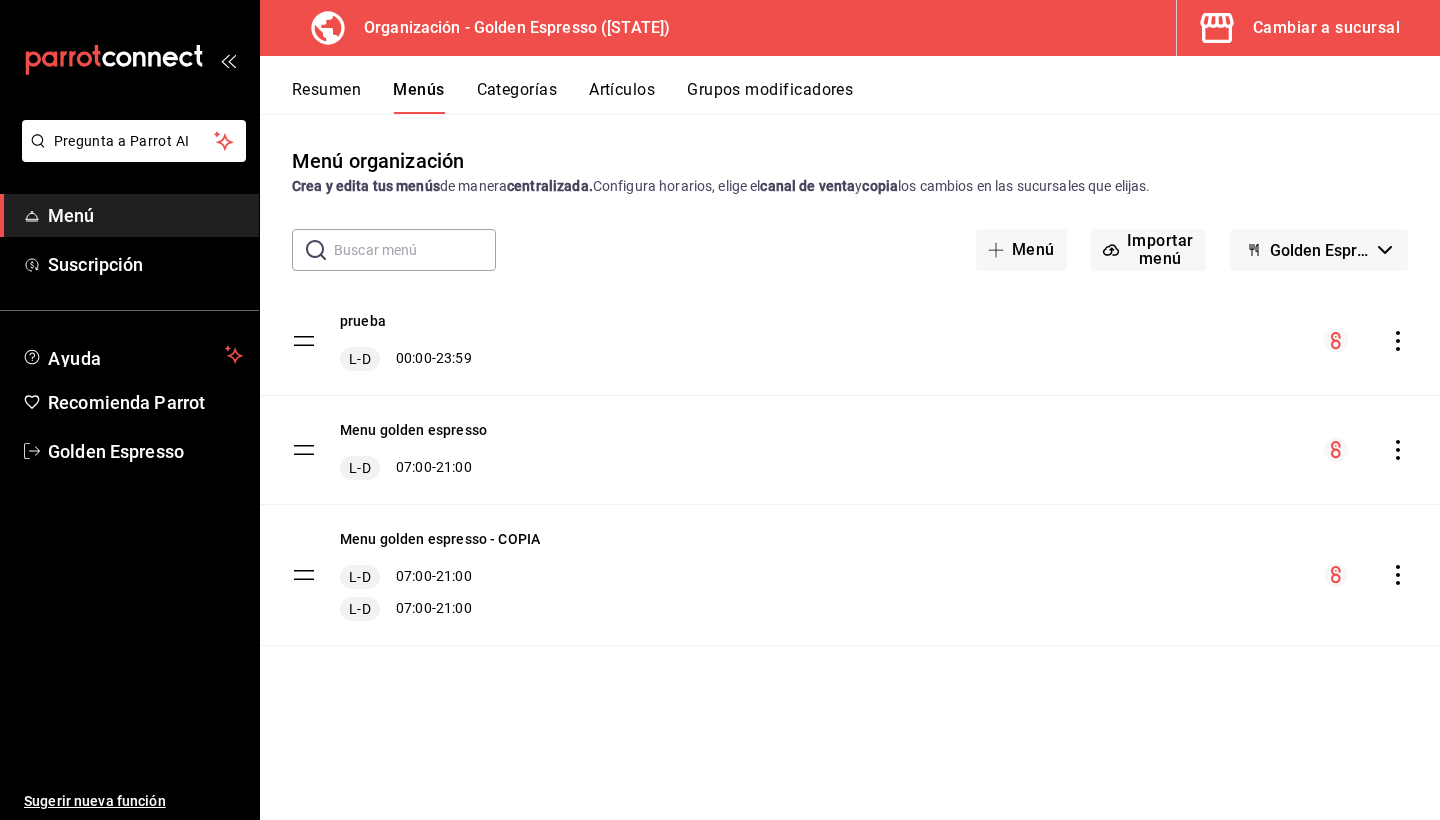 scroll, scrollTop: 0, scrollLeft: 0, axis: both 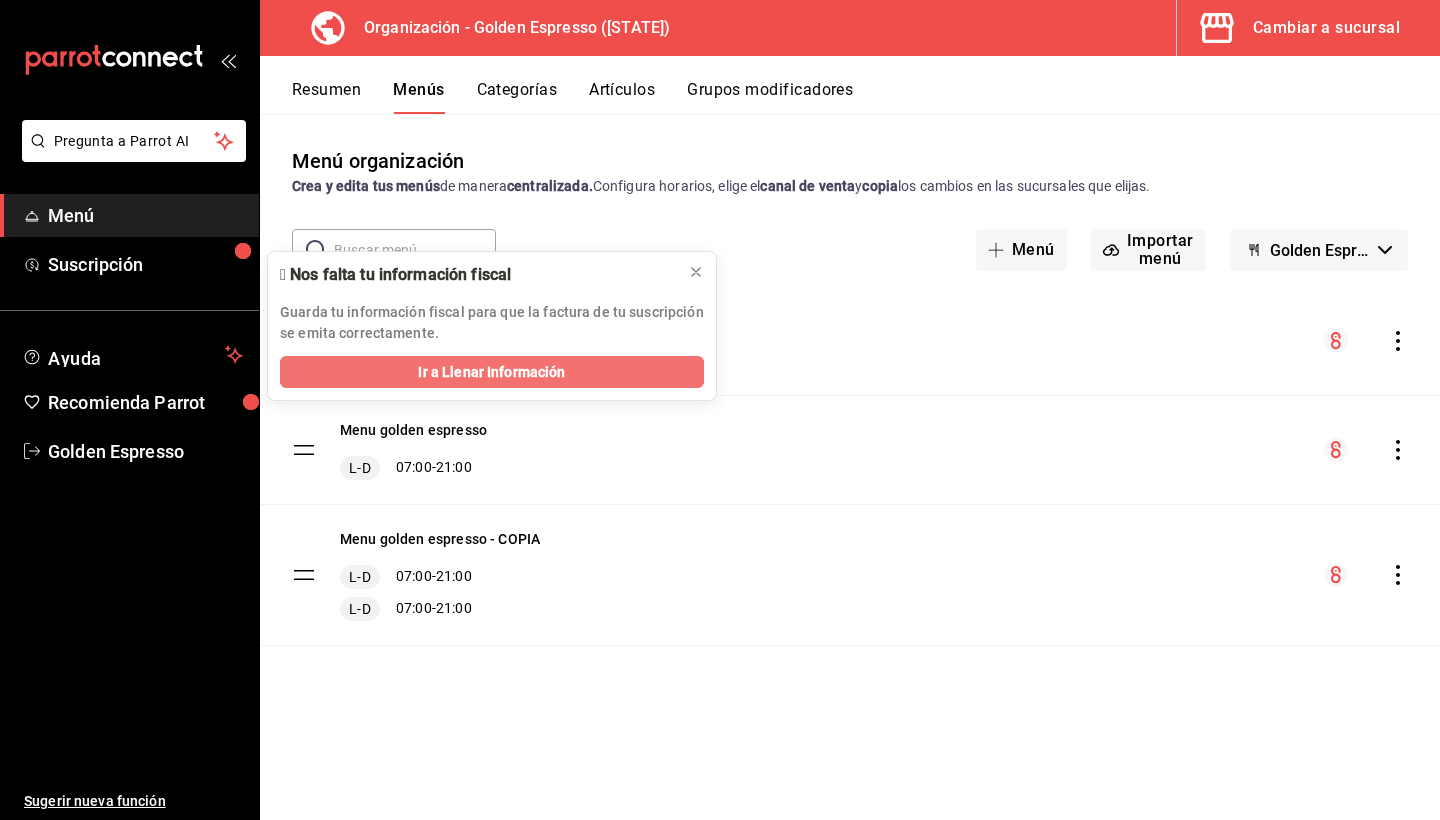 click on "Ir a Llenar Información" at bounding box center (491, 372) 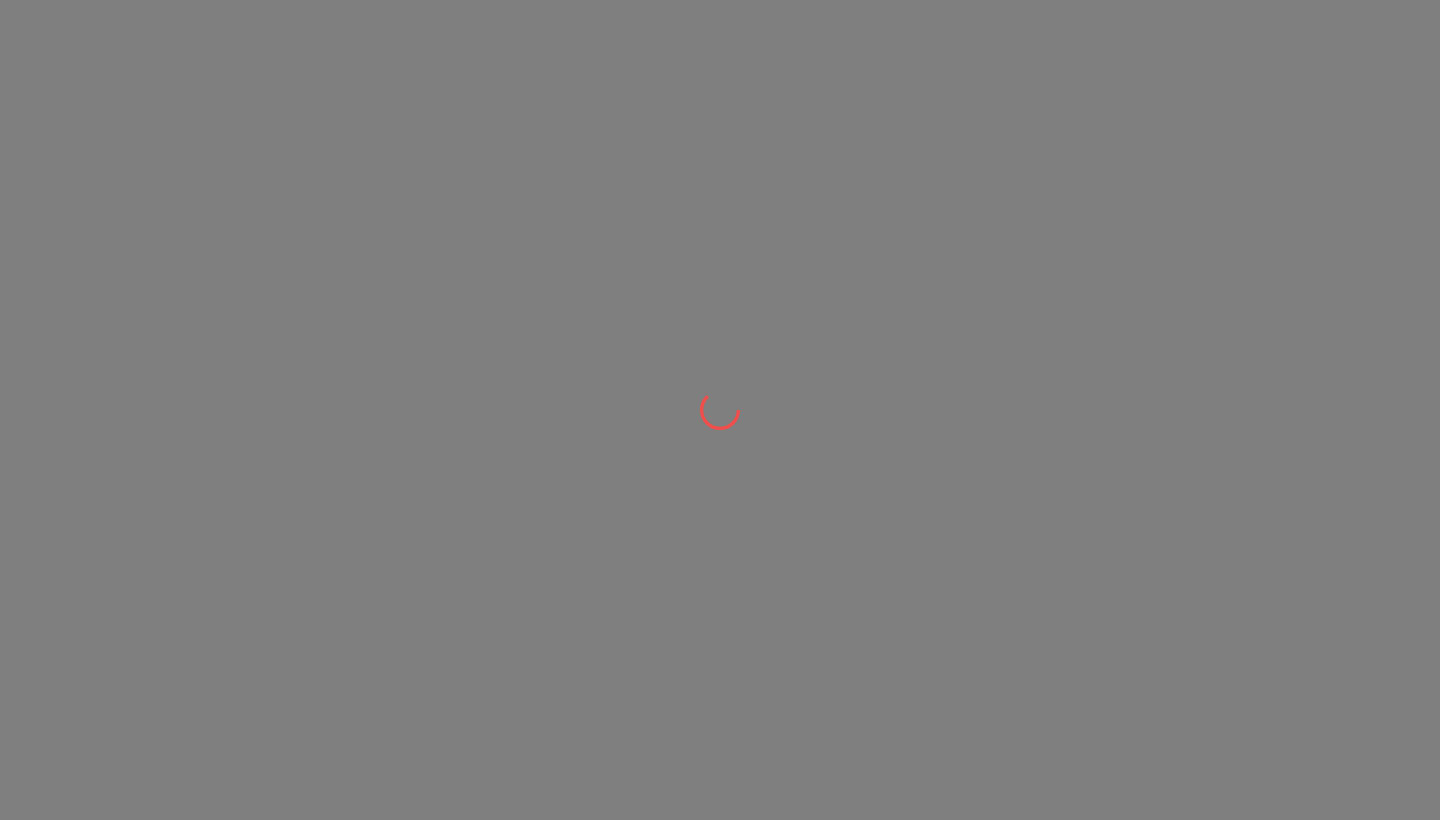 scroll, scrollTop: 0, scrollLeft: 0, axis: both 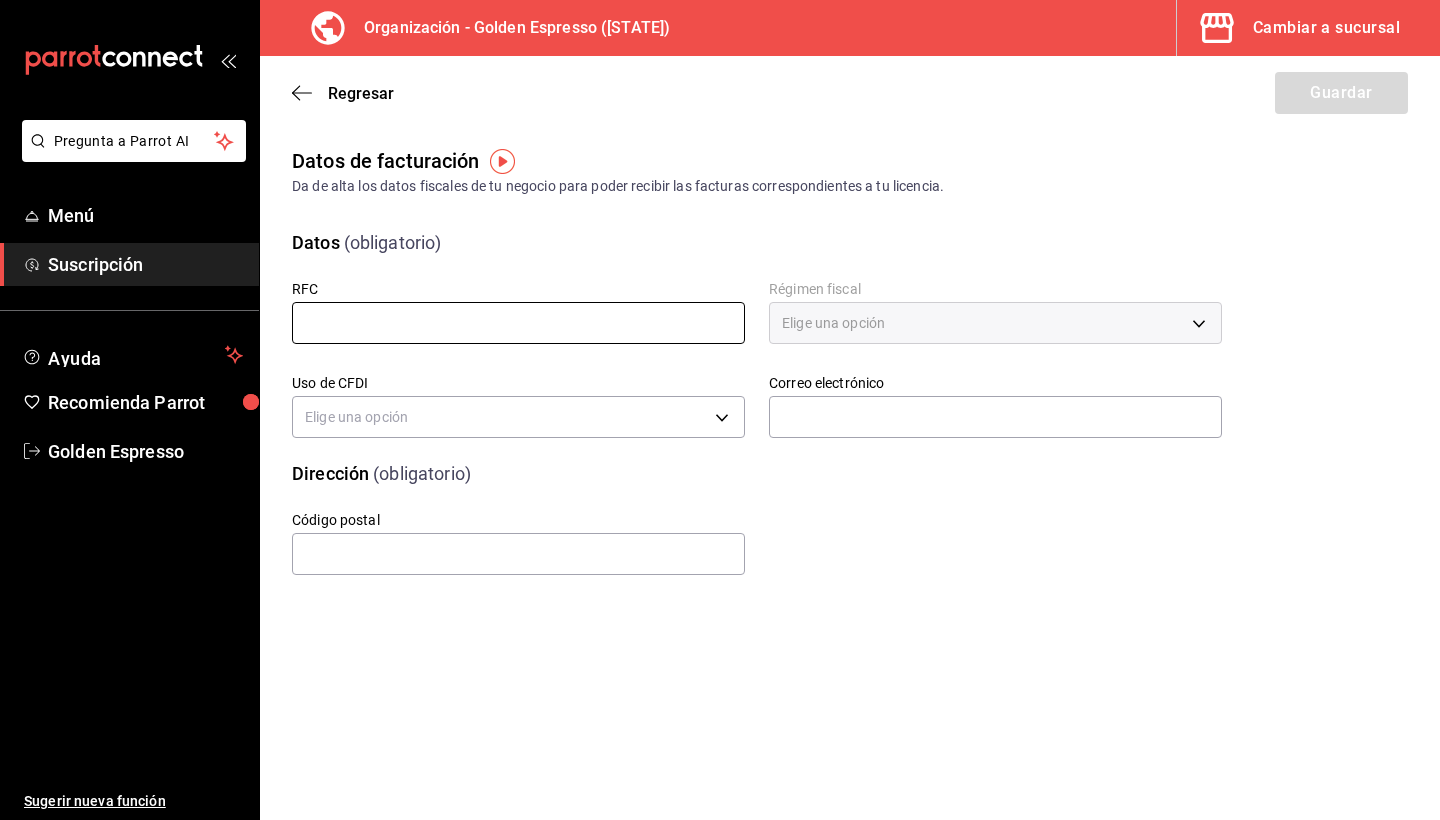 click at bounding box center (518, 323) 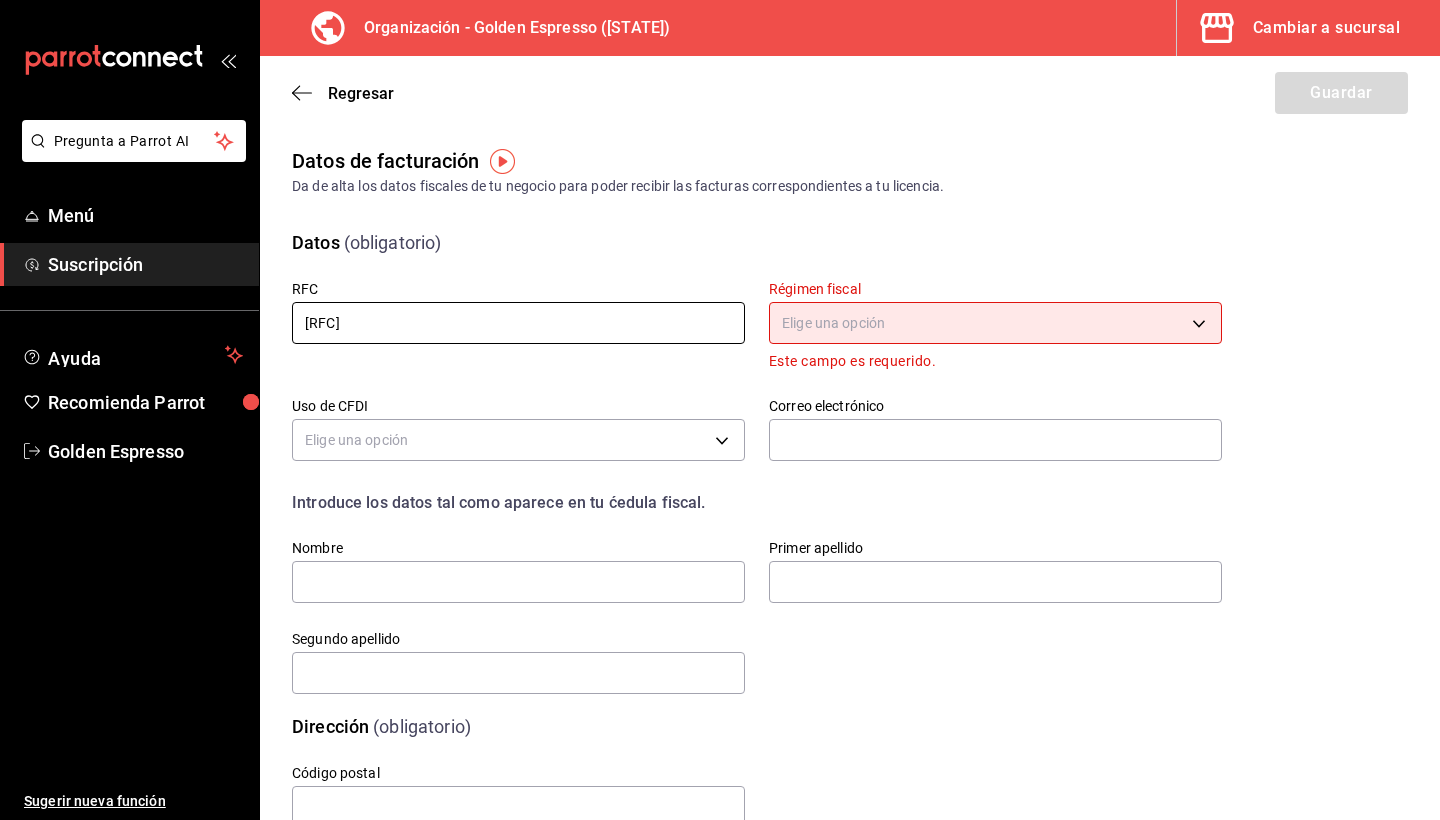 type on "[RFC]" 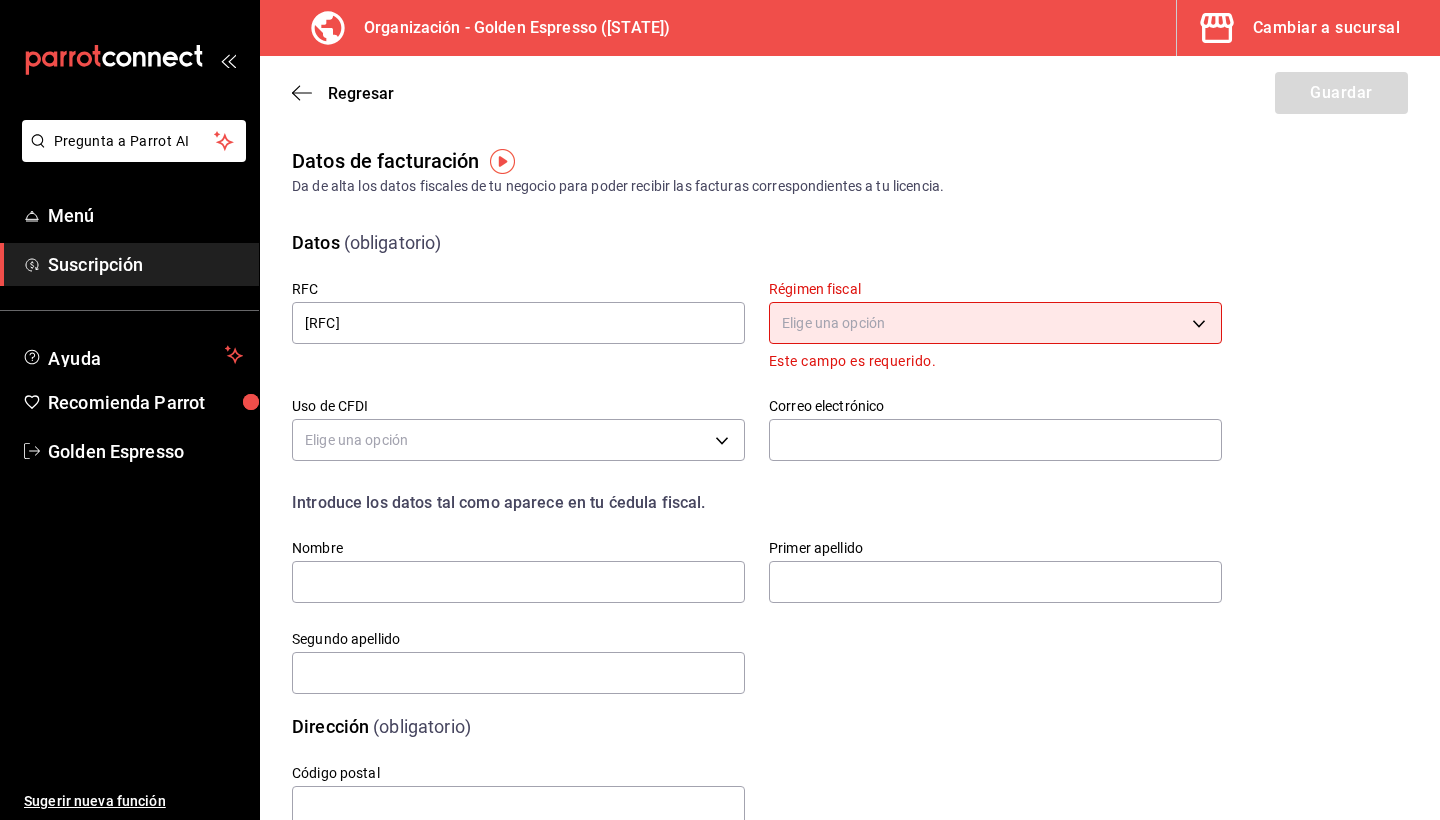 click on "Pregunta a Parrot AI Menú   Suscripción   Ayuda Recomienda Parrot   Golden Espresso   Sugerir nueva función   Organización - Golden Espresso ([STATE]) Cambiar a sucursal Regresar Guardar Datos de facturación Da de alta los datos fiscales de tu negocio para poder recibir las facturas correspondientes a tu licencia. Datos (obligatorio) RFC [RFC] Régimen fiscal Elige una opción Uso de CFDI Elige una opción Correo electrónico Introduce los datos tal como aparece en tu ćedula fiscal. Nombre Primer apellido Segundo apellido Dirección (obligatorio) Código postal Pregunta a Parrot AI Menú   Suscripción   Ayuda Recomienda Parrot   Golden Espresso   Sugerir nueva función   GANA 1 MES GRATIS EN TU SUSCRIPCIÓN AQUÍ Ver video tutorial Ir a video Visitar centro de ayuda [PHONE] [EMAIL] Visitar centro de ayuda [PHONE] [EMAIL]" at bounding box center (720, 410) 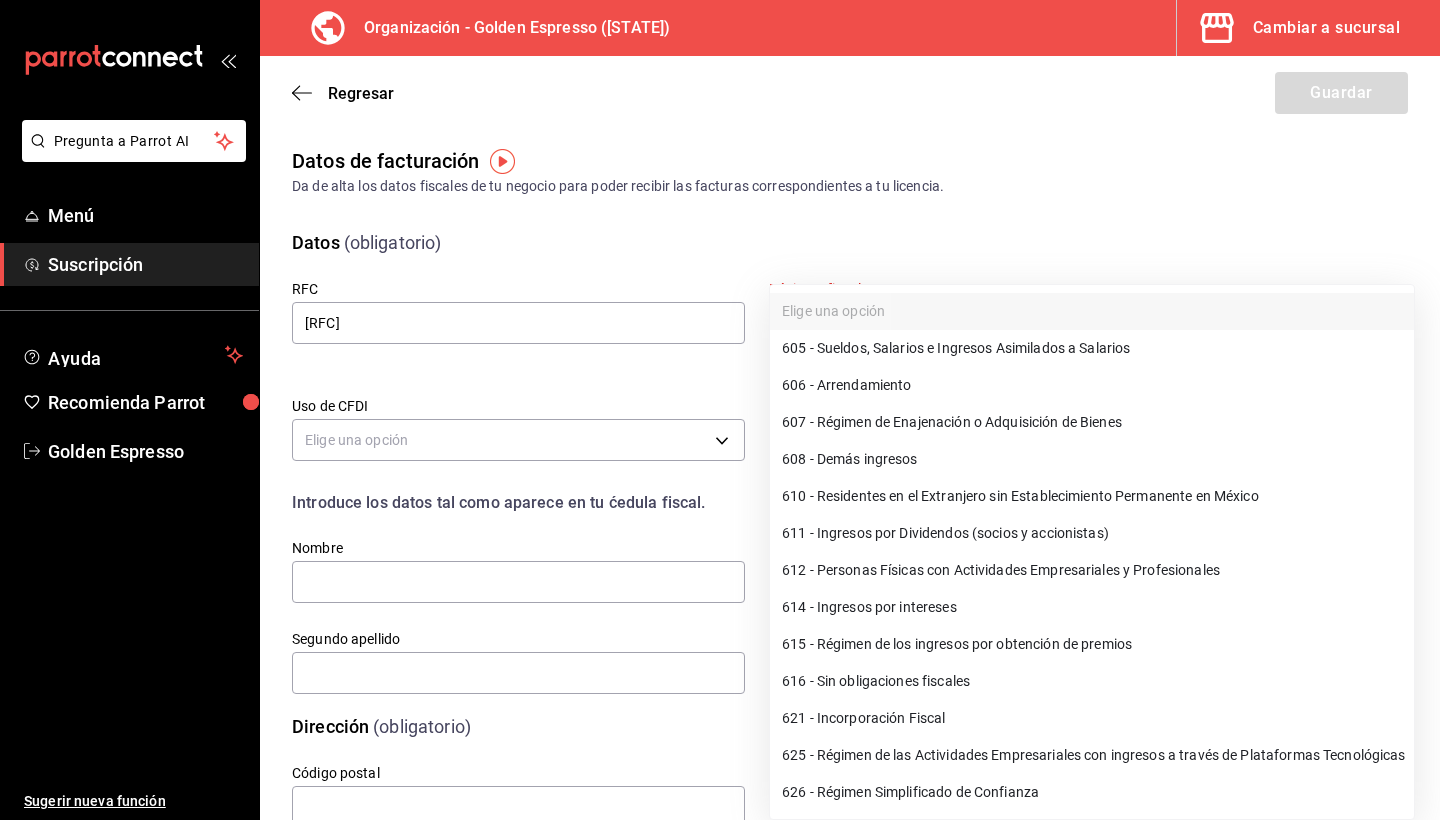 click on "612 - Personas Físicas con Actividades Empresariales y Profesionales" at bounding box center [1092, 570] 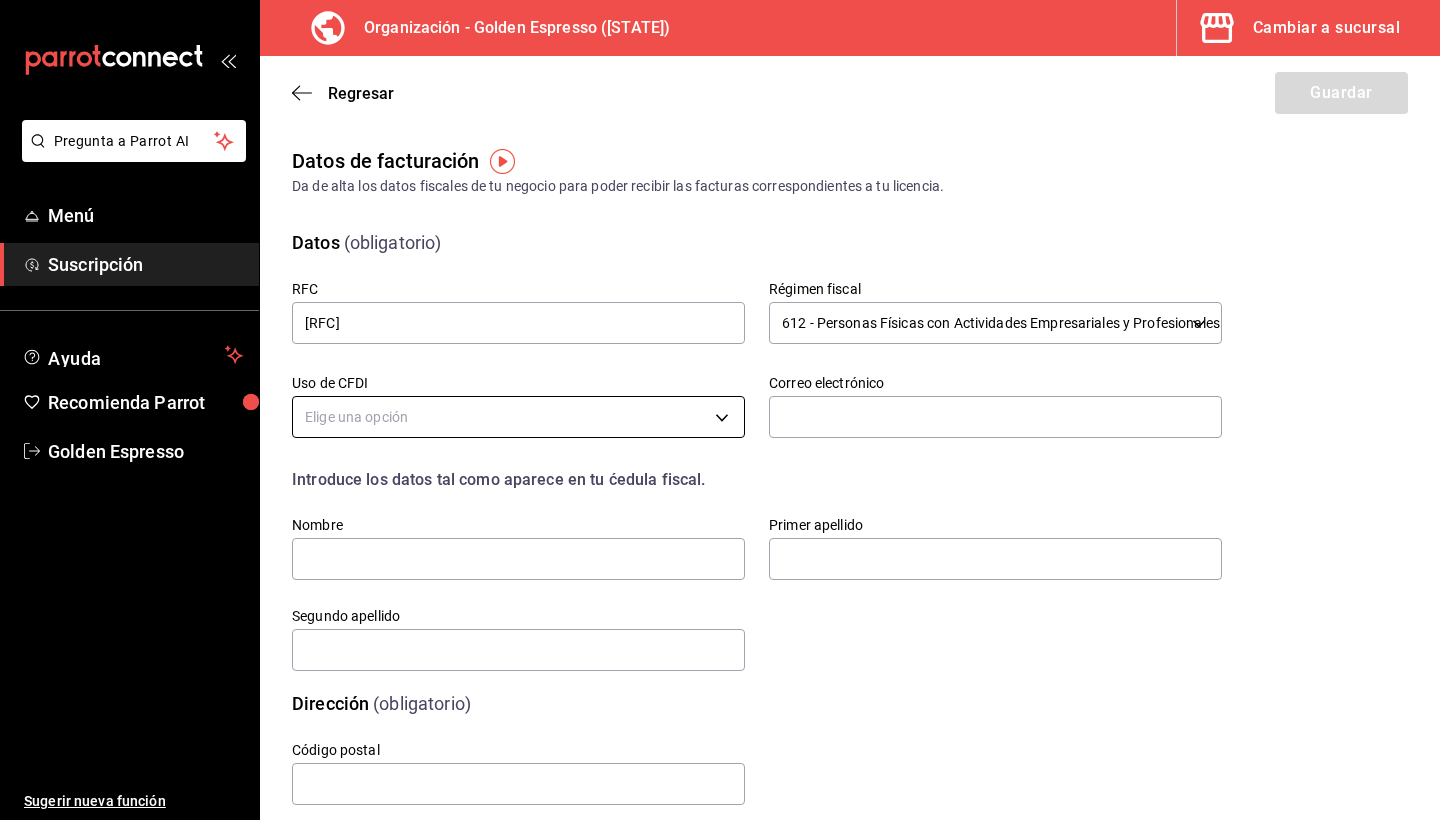 click on "Pregunta a Parrot AI Menú   Suscripción   Ayuda Recomienda Parrot   Golden Espresso   Sugerir nueva función   Organización - Golden Espresso ([STATE]) Cambiar a sucursal Regresar Guardar Datos de facturación Da de alta los datos fiscales de tu negocio para poder recibir las facturas correspondientes a tu licencia. Datos (obligatorio) RFC [RFC] Régimen fiscal 612 - Personas Físicas con Actividades Empresariales y Profesionales 612 Uso de CFDI Elige una opción Correo electrónico Introduce los datos tal como aparece en tu ćedula fiscal. Nombre Primer apellido Segundo apellido Dirección (obligatorio) Código postal Pregunta a Parrot AI Menú   Suscripción   Ayuda Recomienda Parrot   Golden Espresso   Sugerir nueva función   GANA 1 MES GRATIS EN TU SUSCRIPCIÓN AQUÍ Ver video tutorial Ir a video Visitar centro de ayuda [PHONE] [EMAIL] Visitar centro de ayuda [PHONE] [EMAIL]" at bounding box center (720, 410) 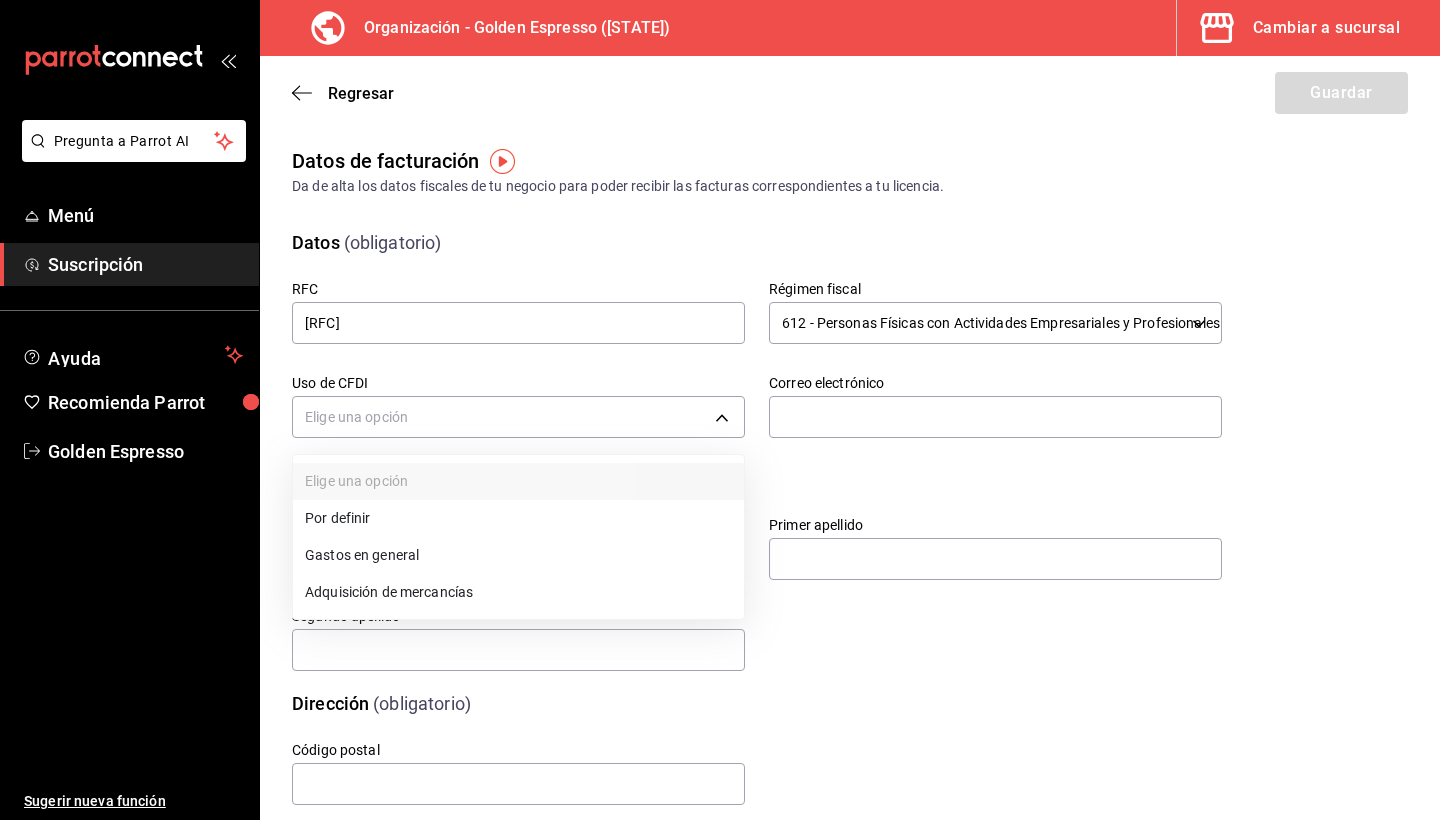 click on "Adquisición de mercancías" at bounding box center (518, 592) 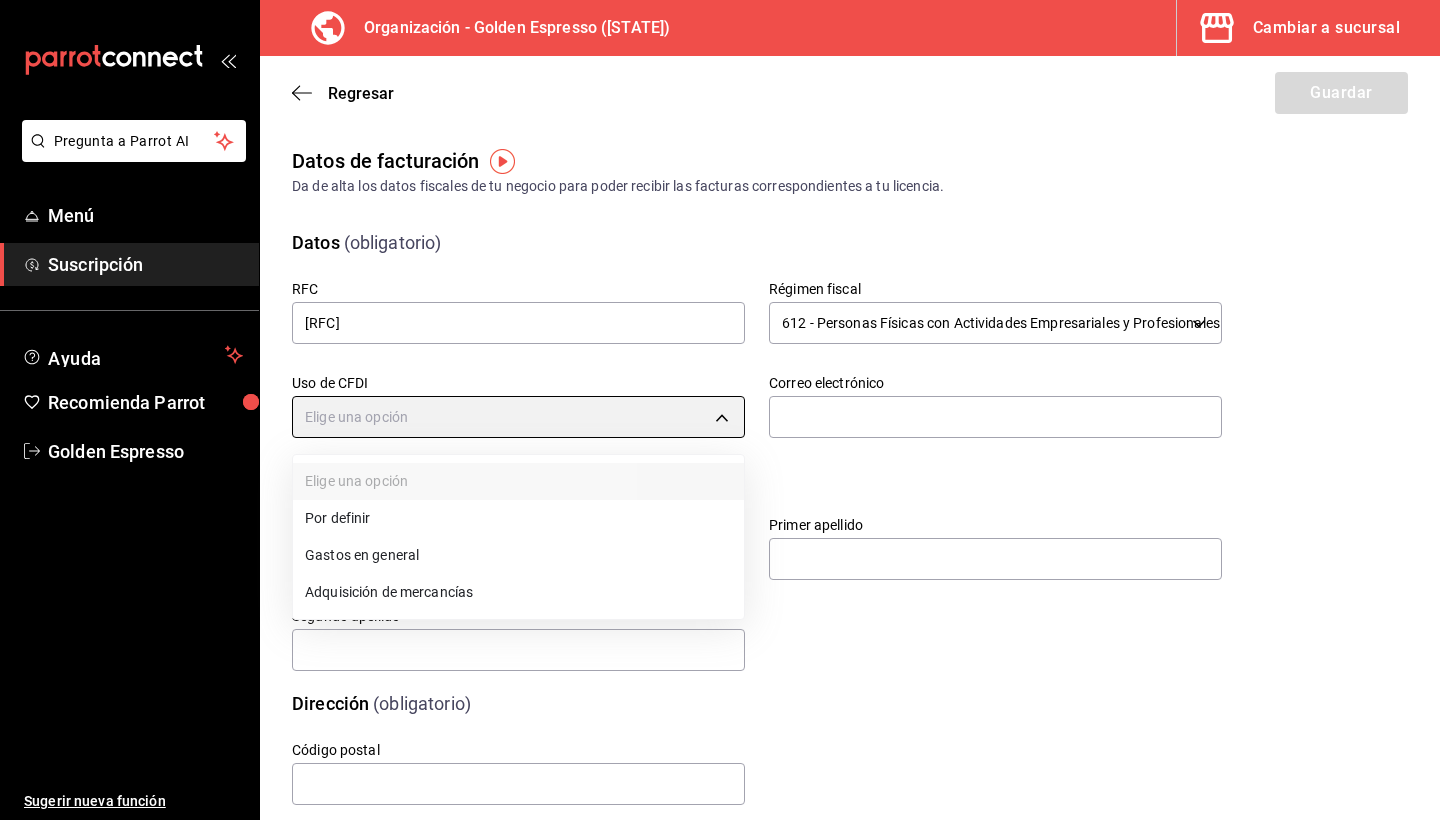 type on "G01" 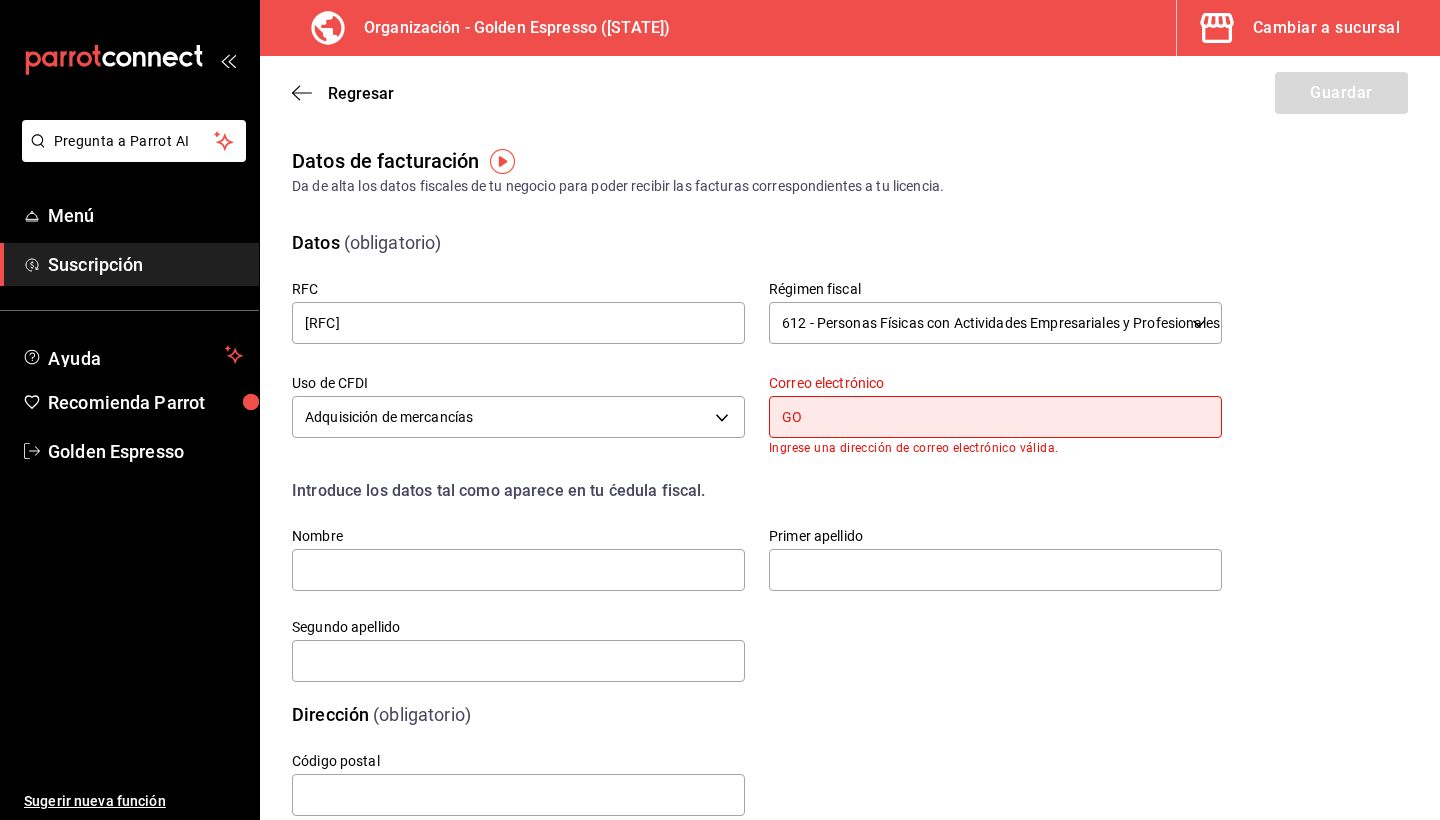 type on "G" 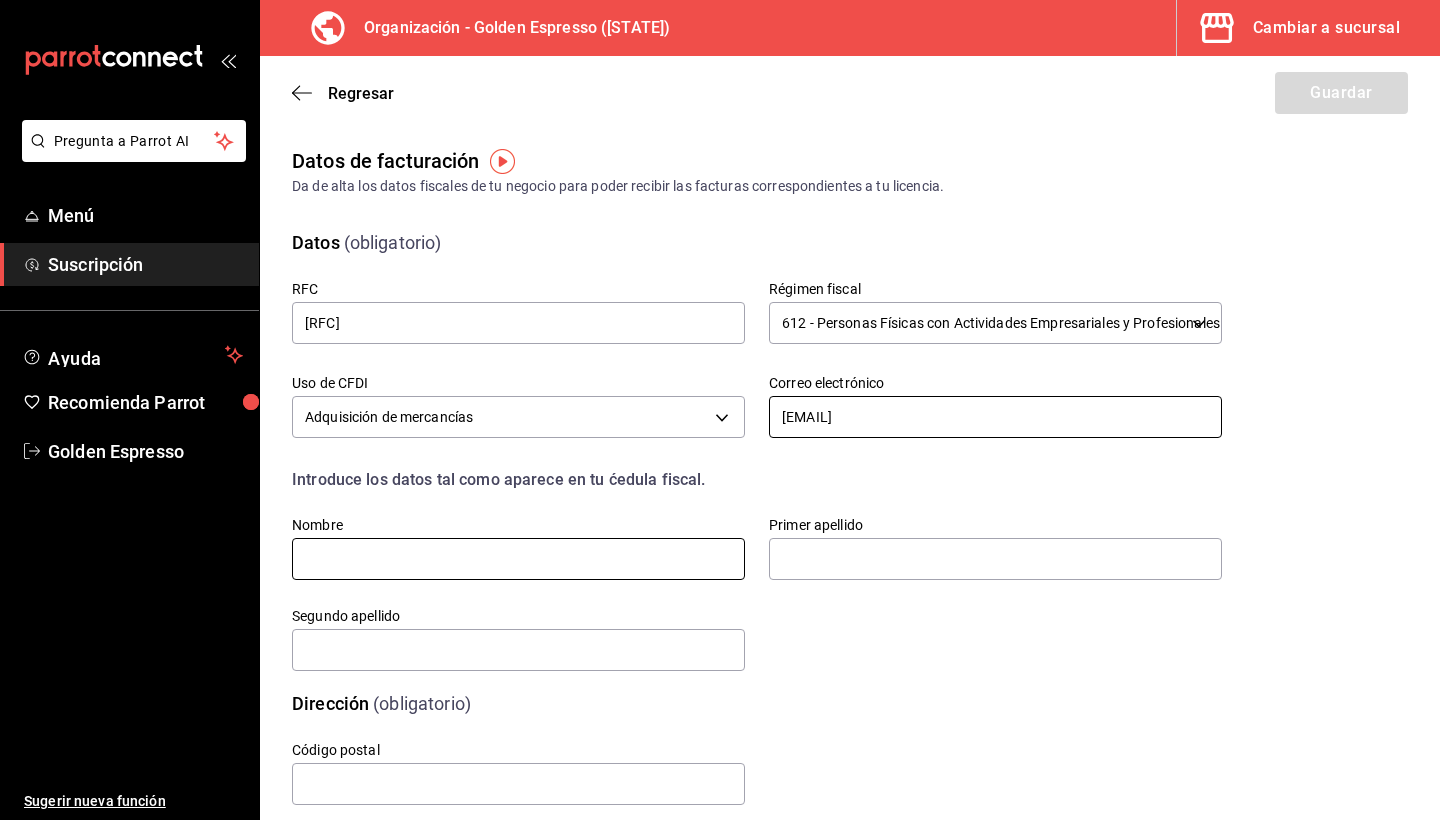 type on "[EMAIL]" 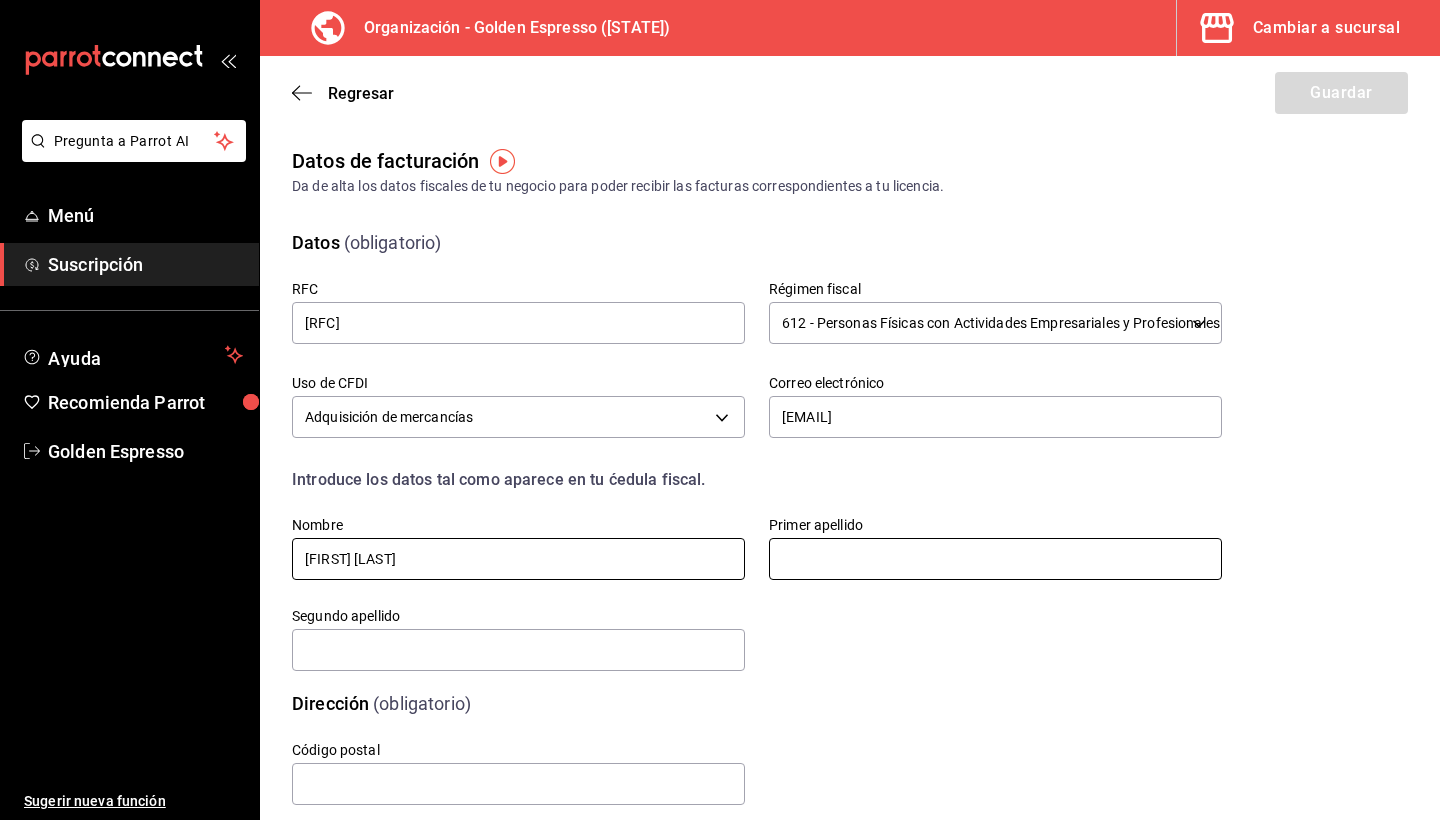 type on "[FIRST] [LAST]" 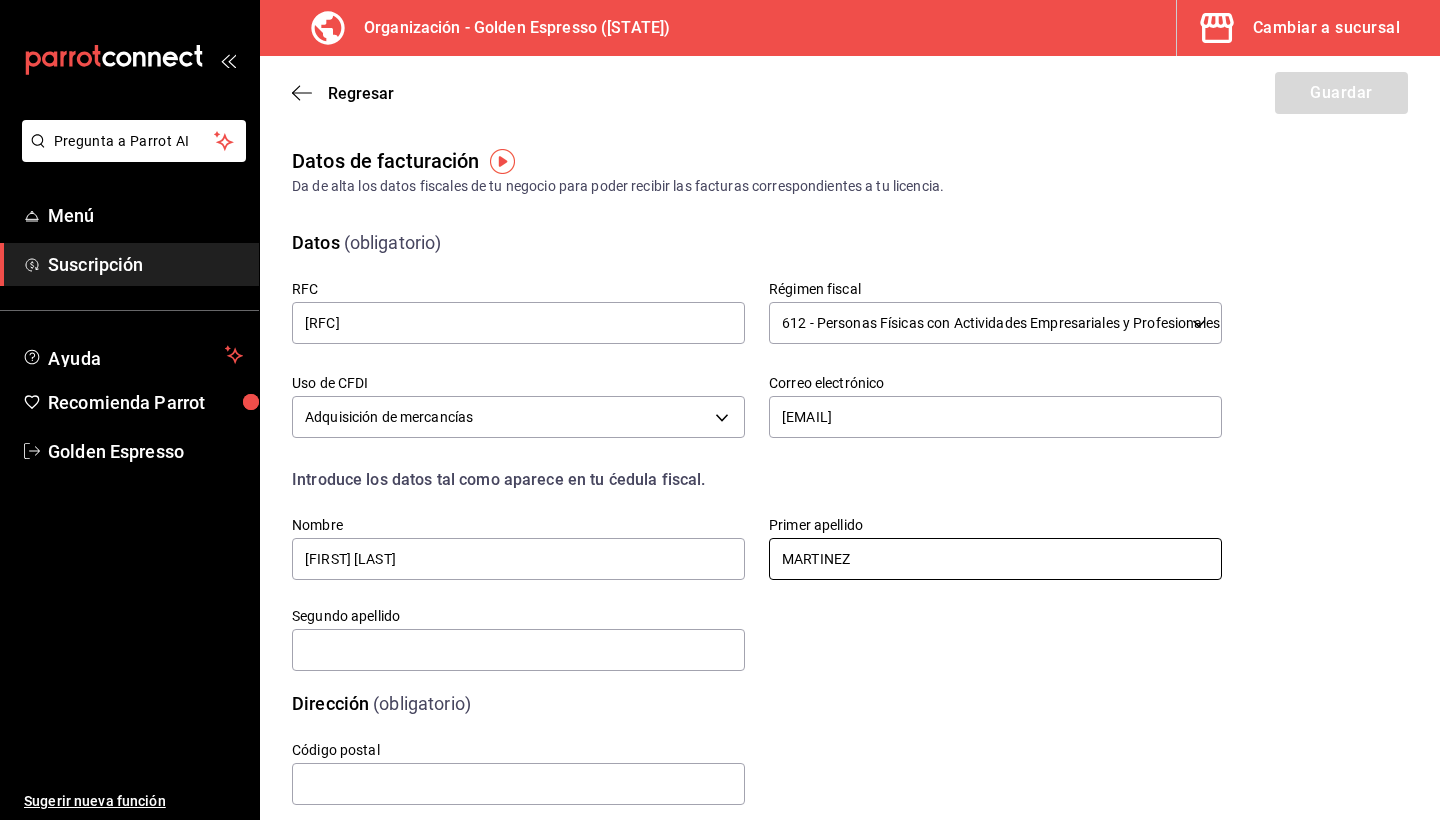 type on "MARTINEZ" 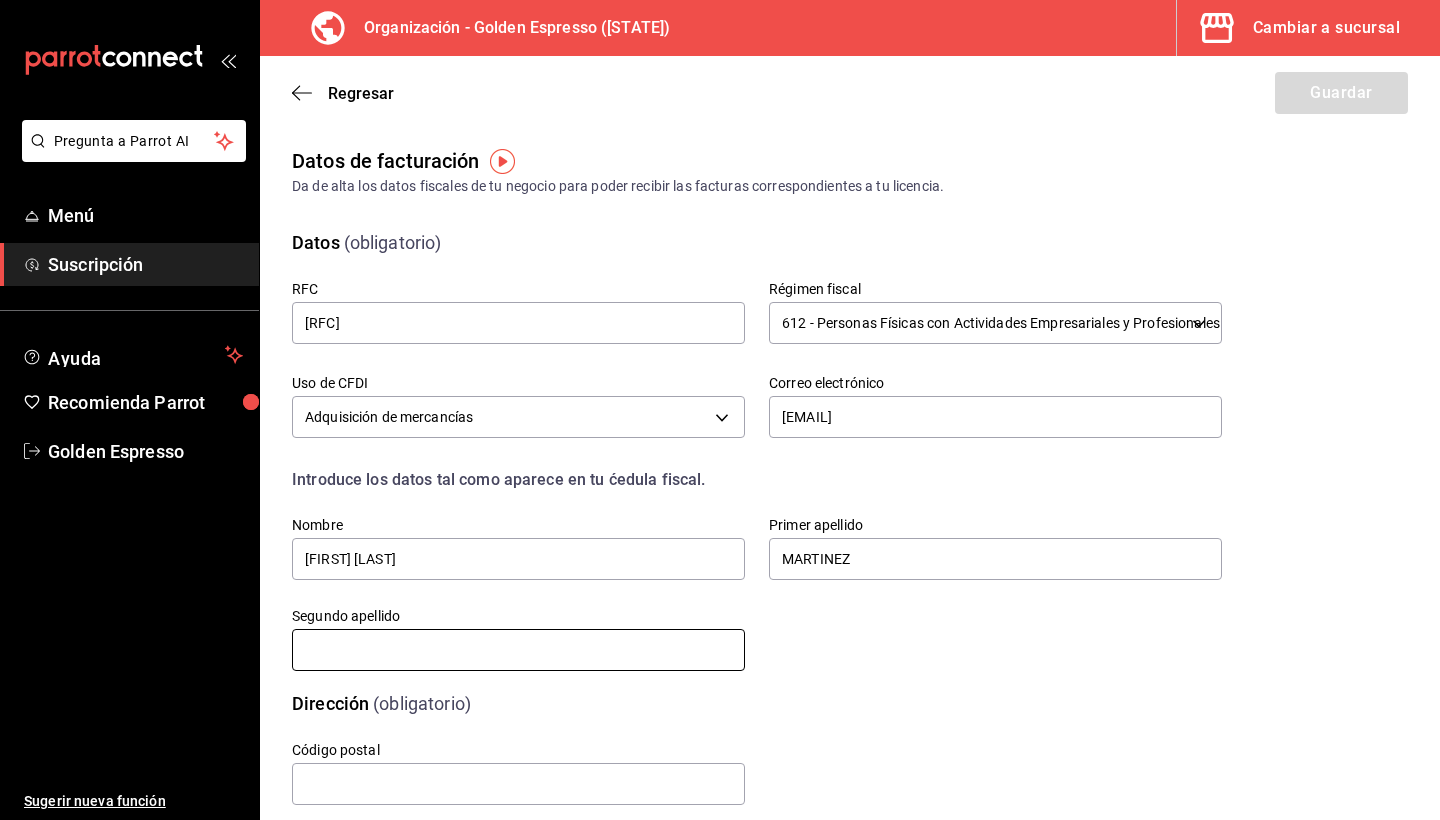 click at bounding box center [518, 650] 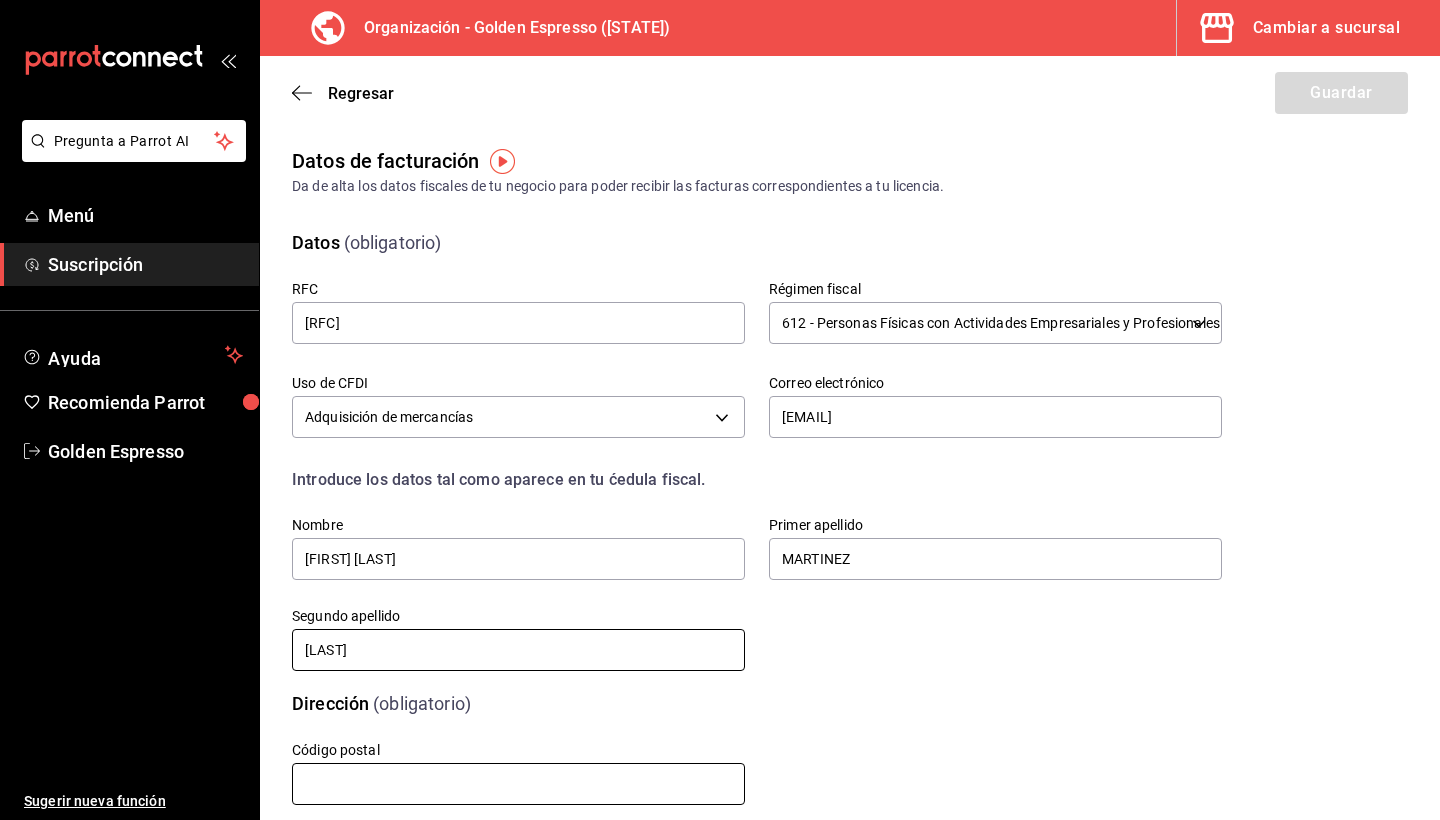 type on "[LAST]" 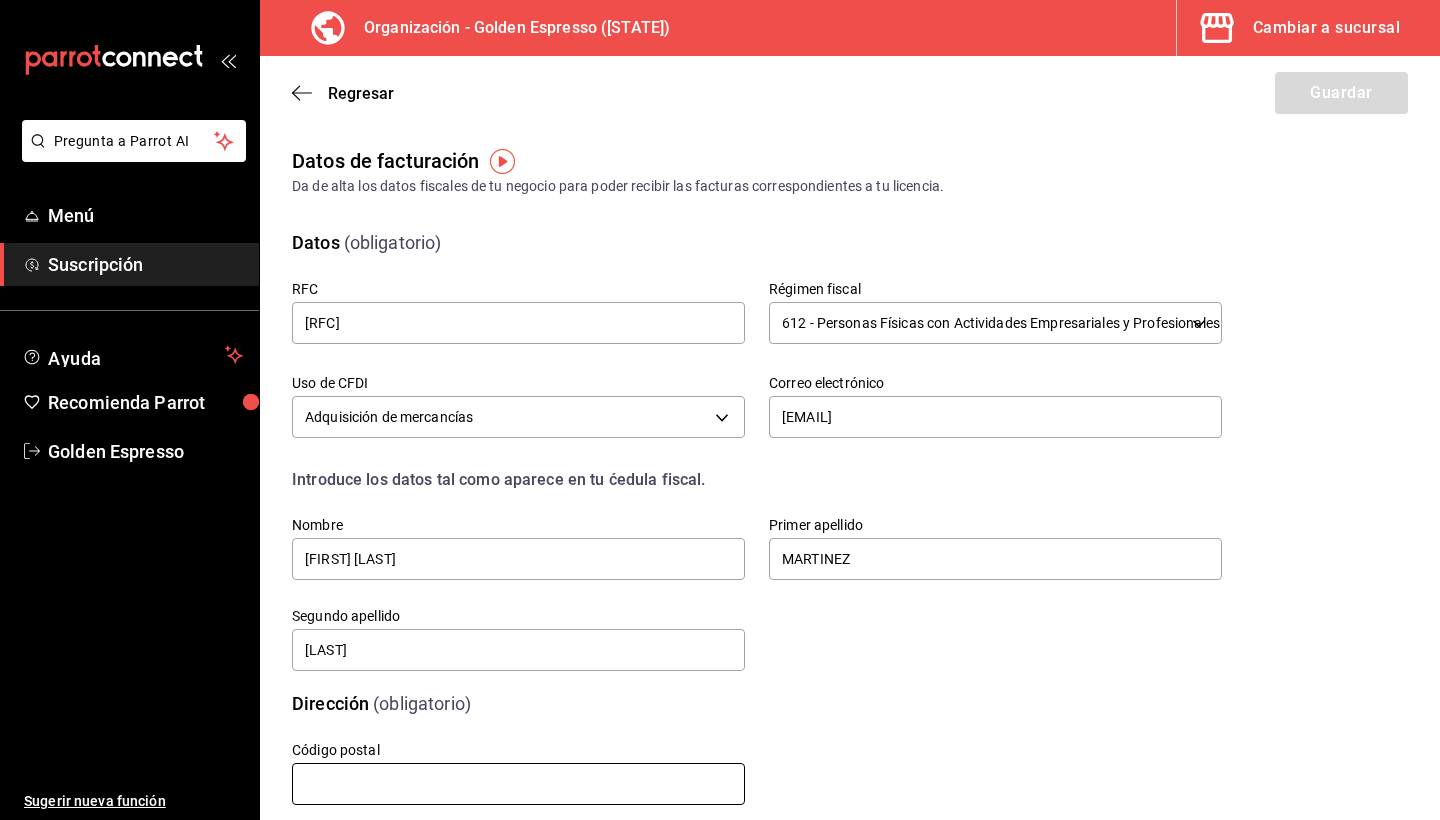 click at bounding box center (518, 784) 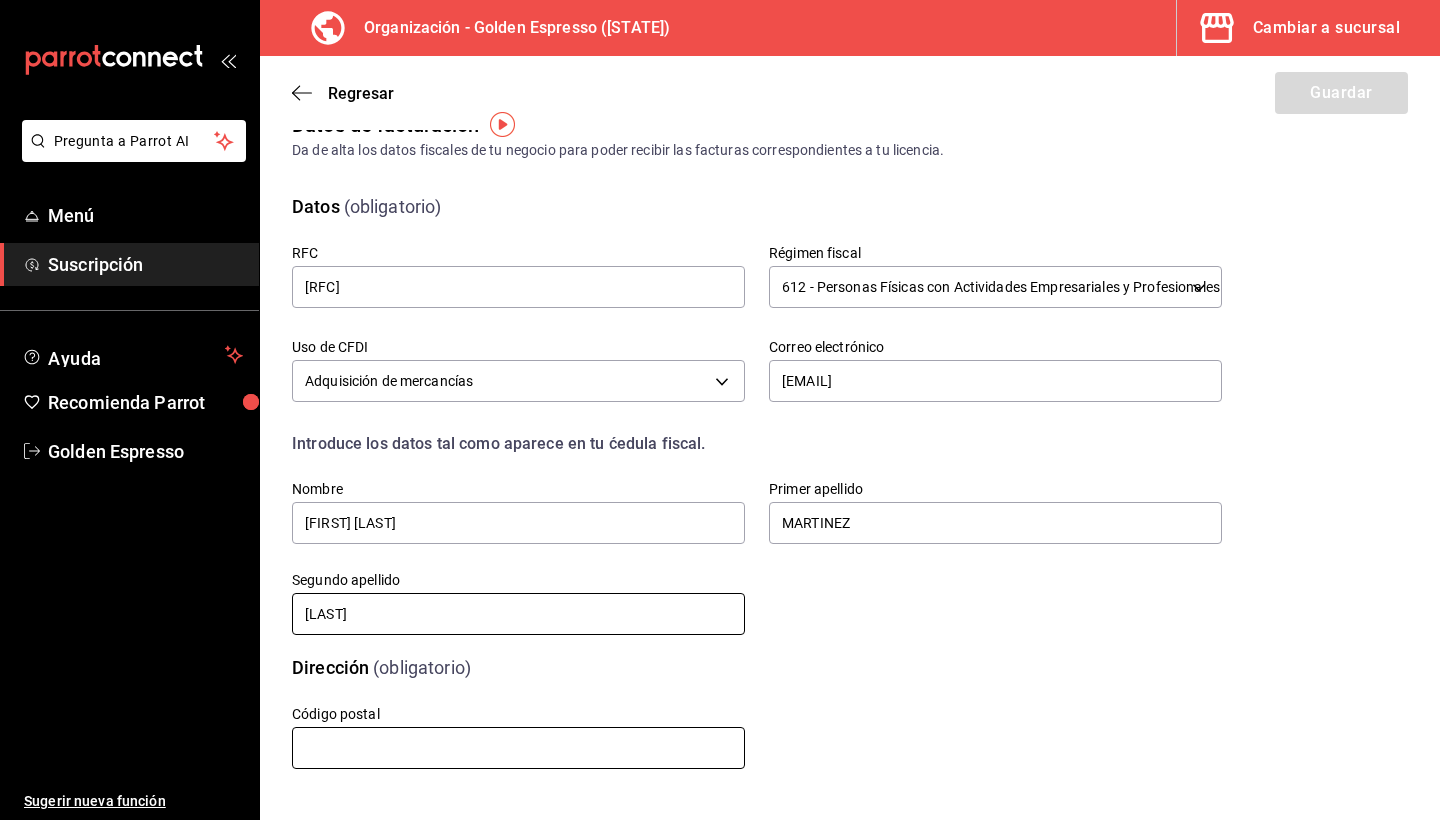 scroll, scrollTop: 36, scrollLeft: 0, axis: vertical 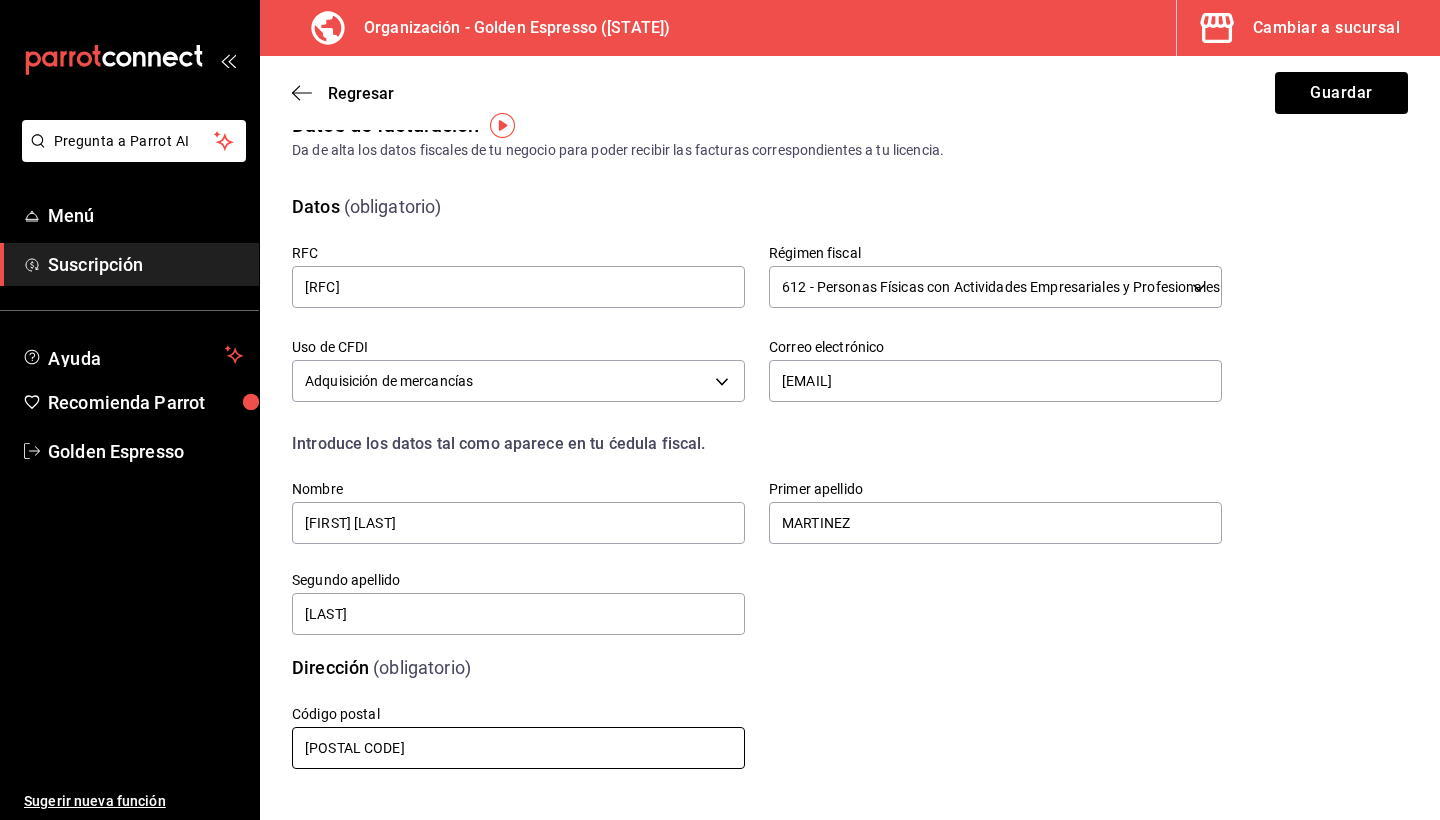 type on "[POSTAL CODE]" 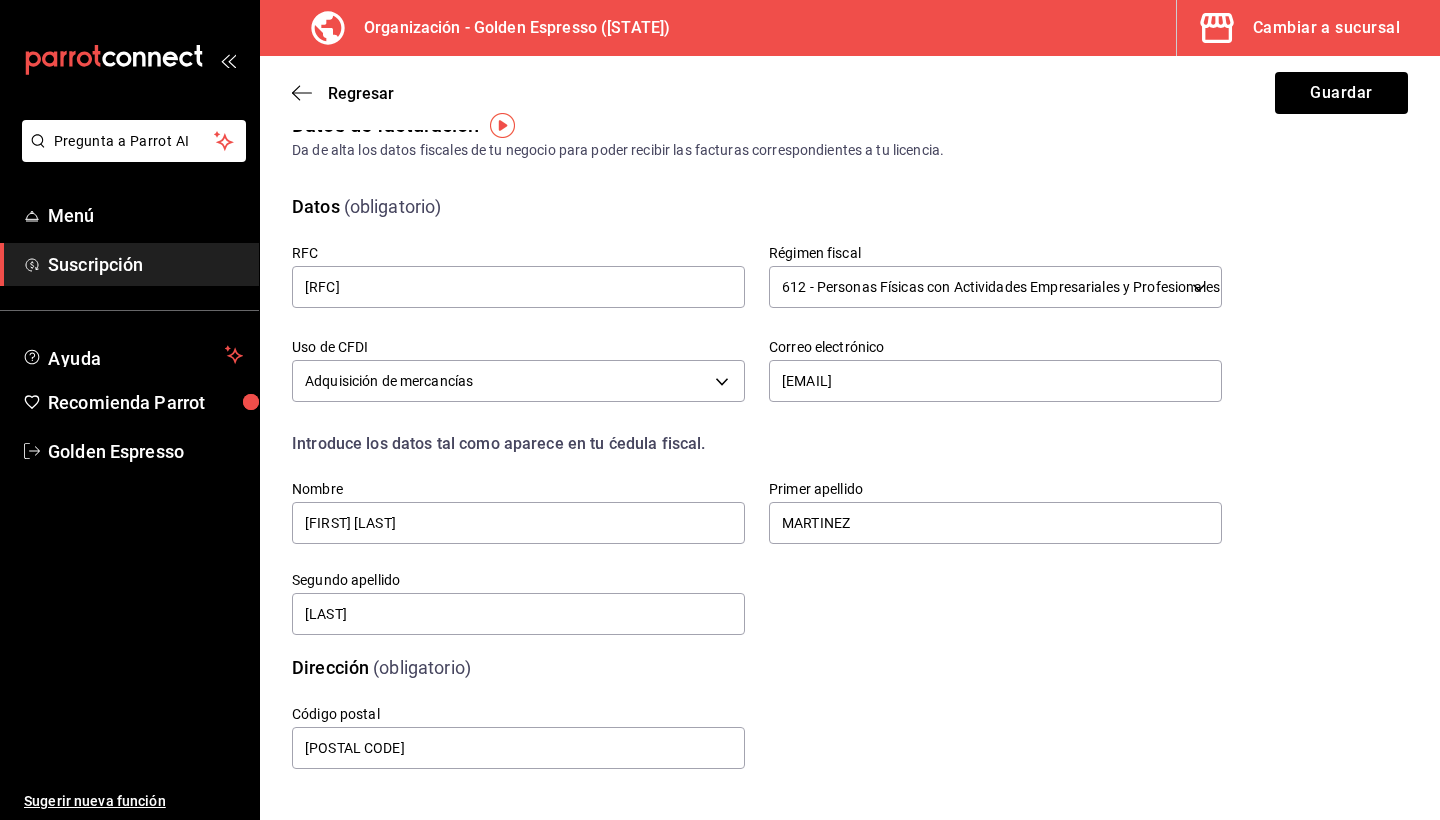 click on "Código postal [POSTAL CODE]" at bounding box center (733, 714) 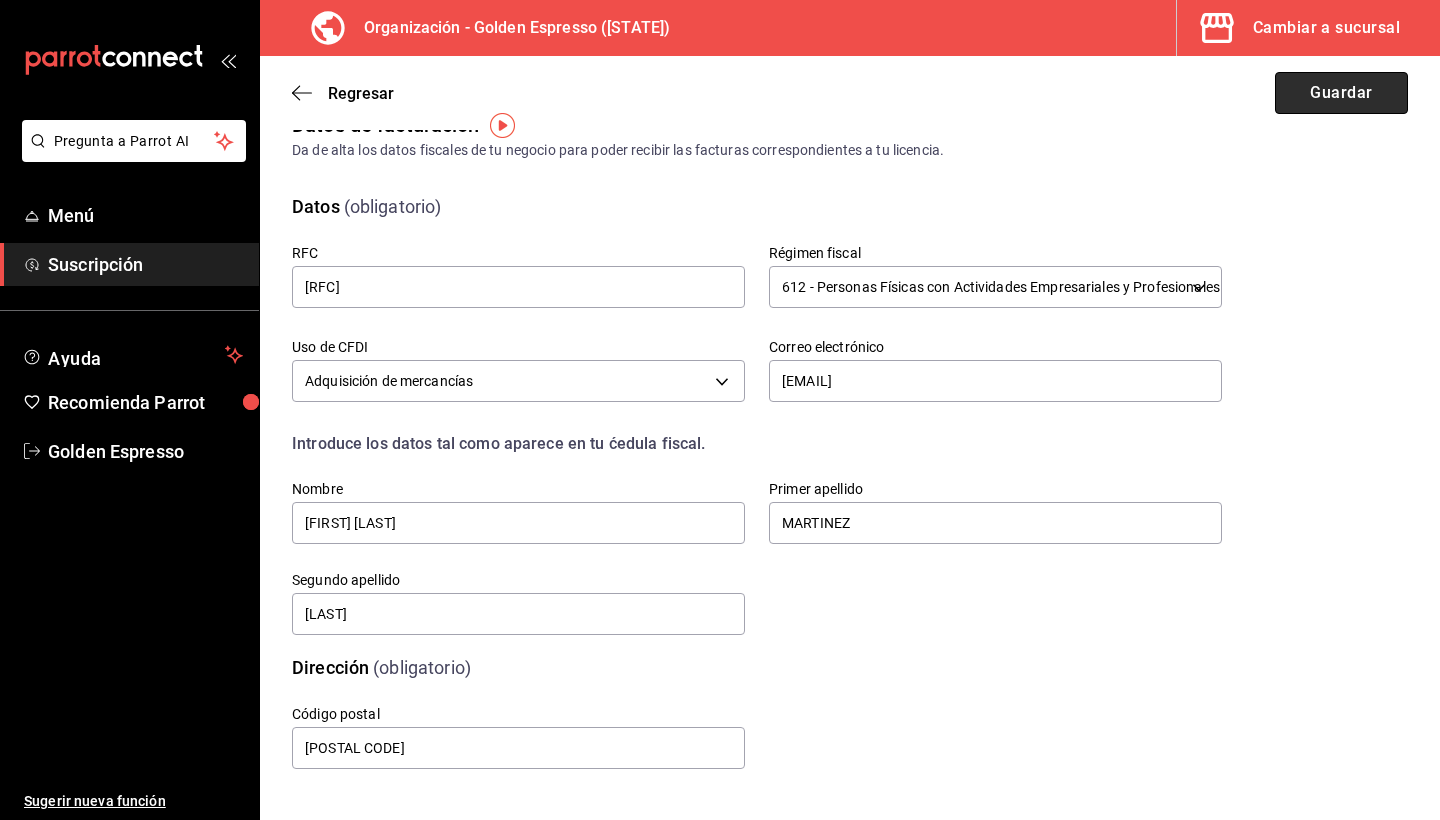 click on "Guardar" at bounding box center [1341, 93] 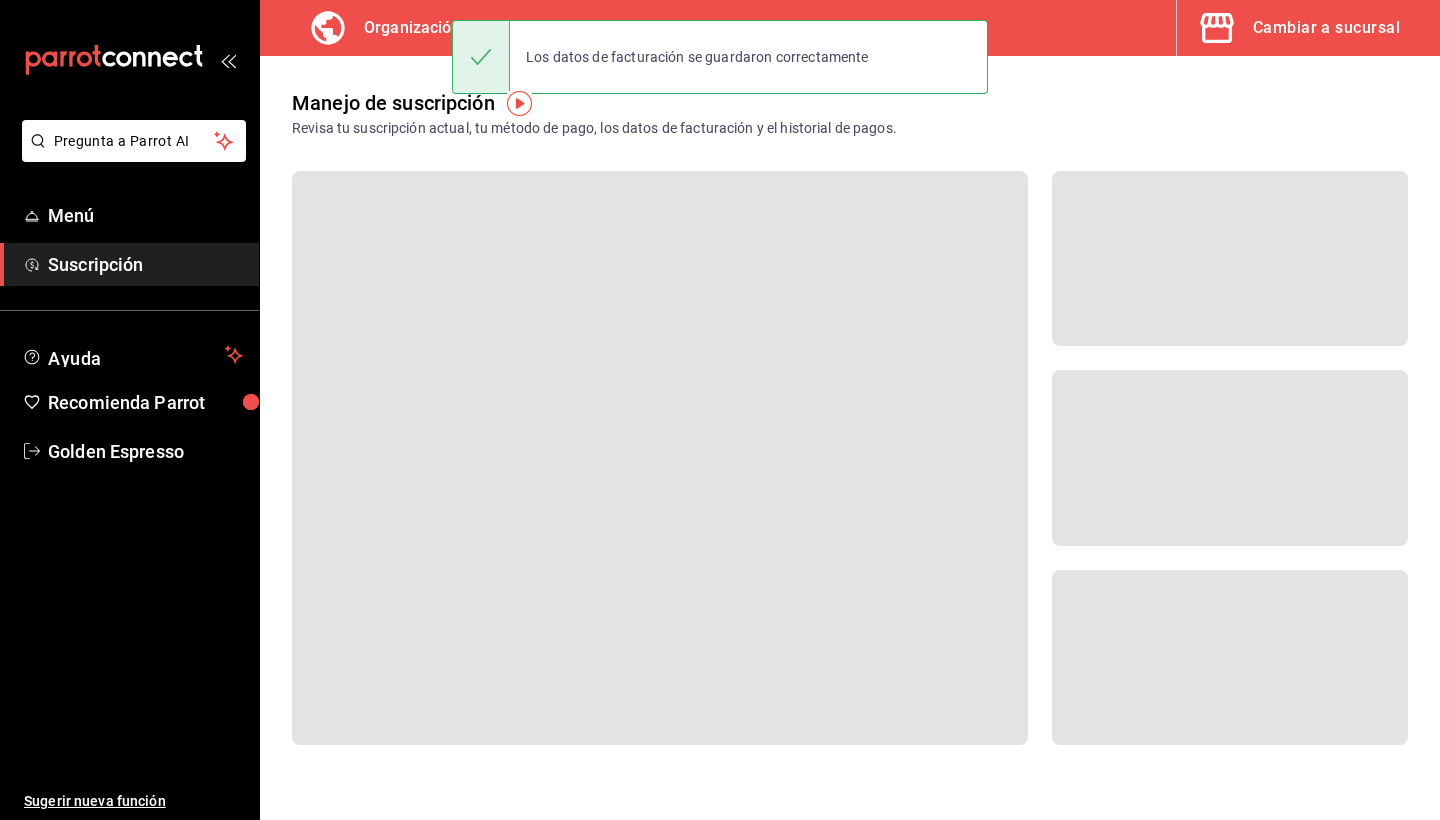 scroll, scrollTop: 0, scrollLeft: 0, axis: both 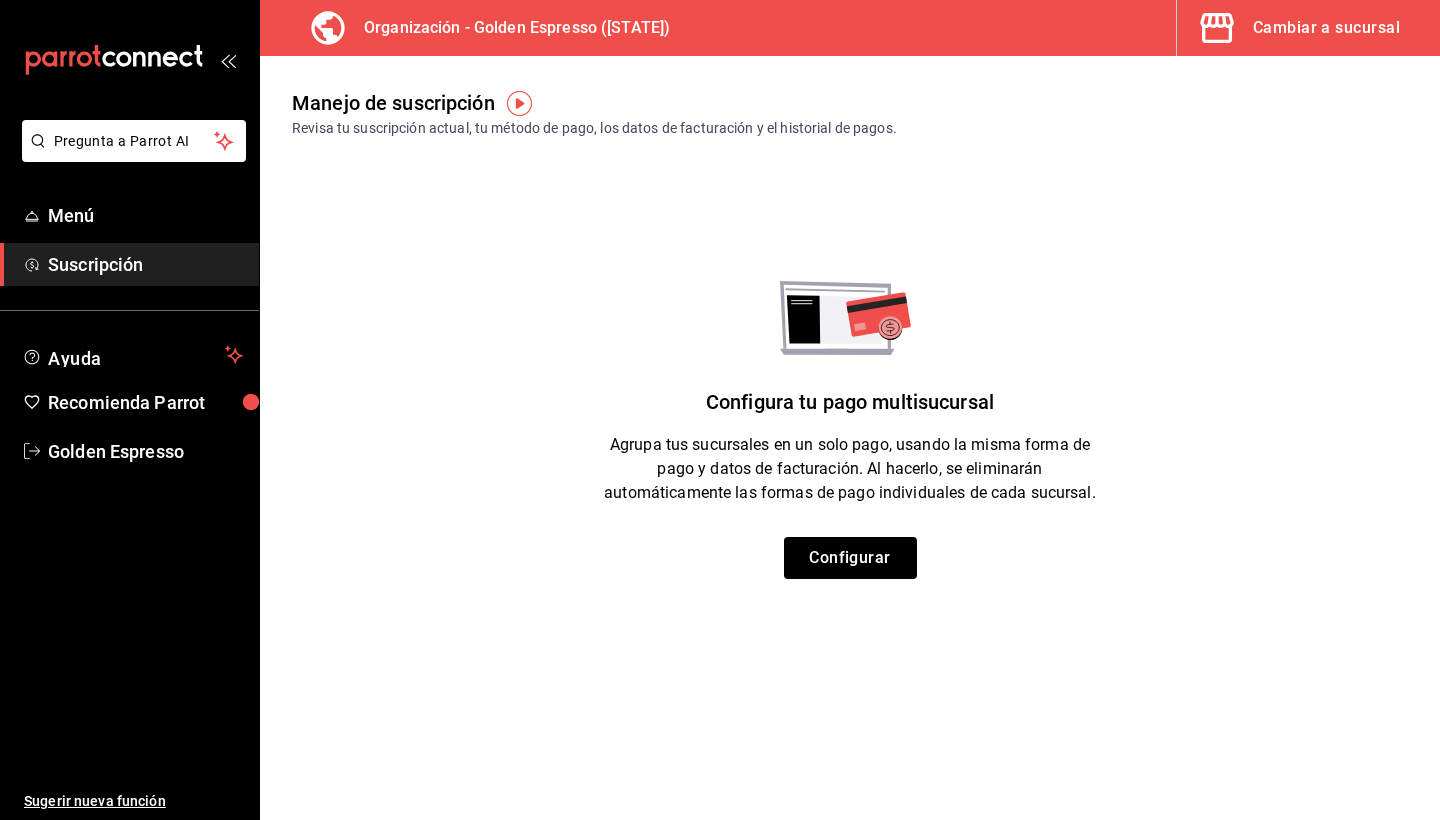 click on "Cambiar a sucursal" at bounding box center (1300, 28) 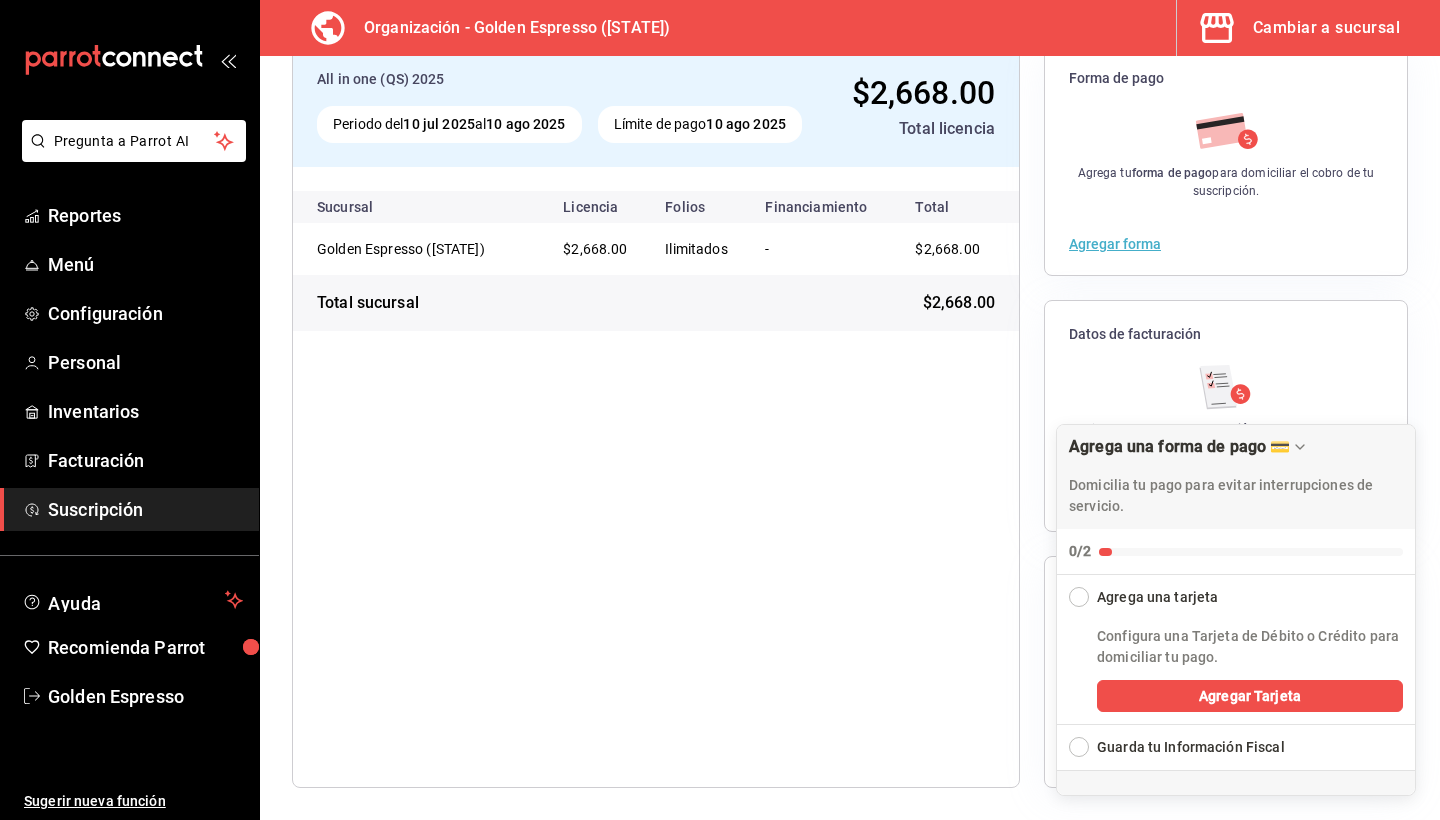 scroll, scrollTop: 127, scrollLeft: 0, axis: vertical 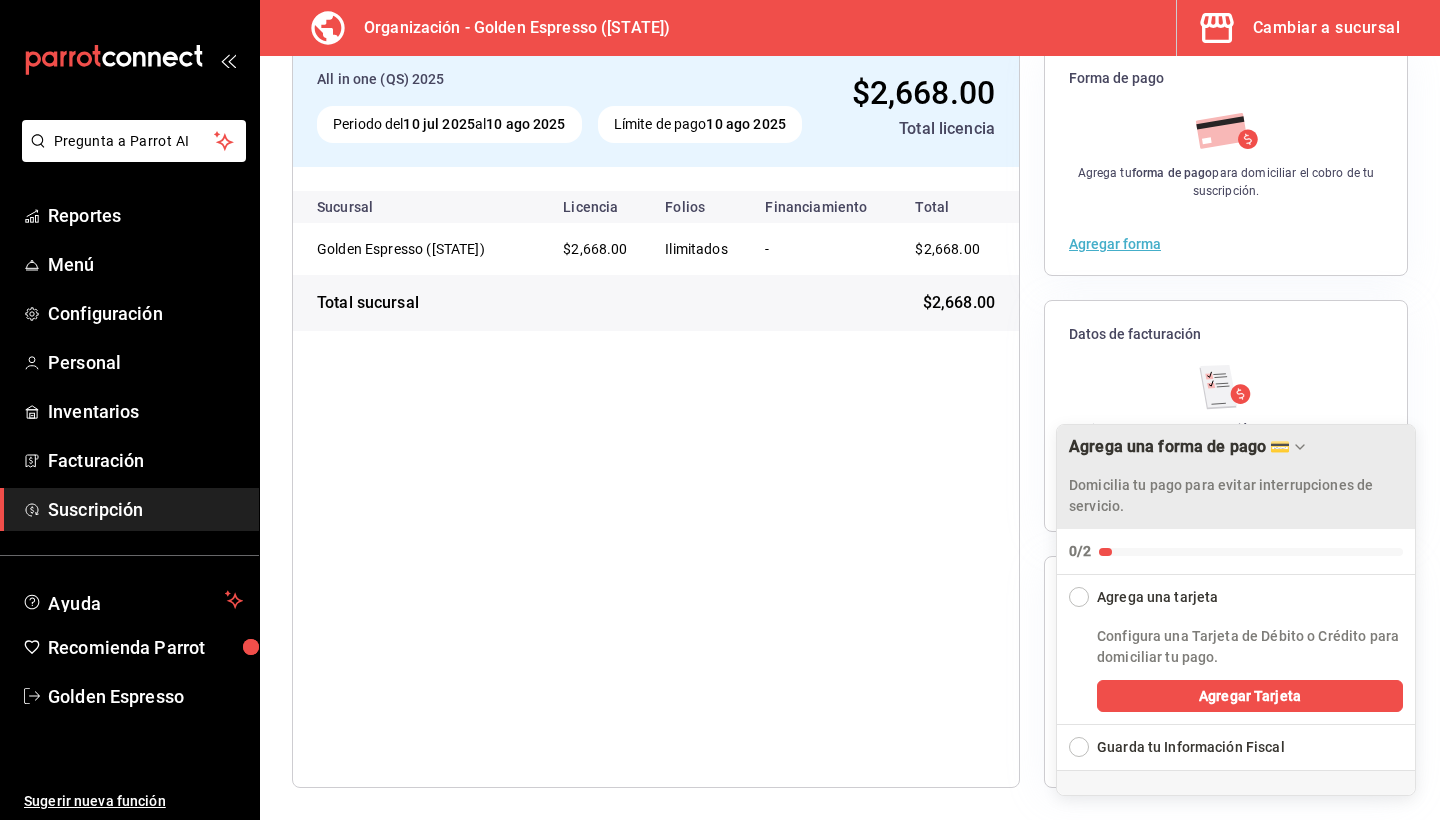 click 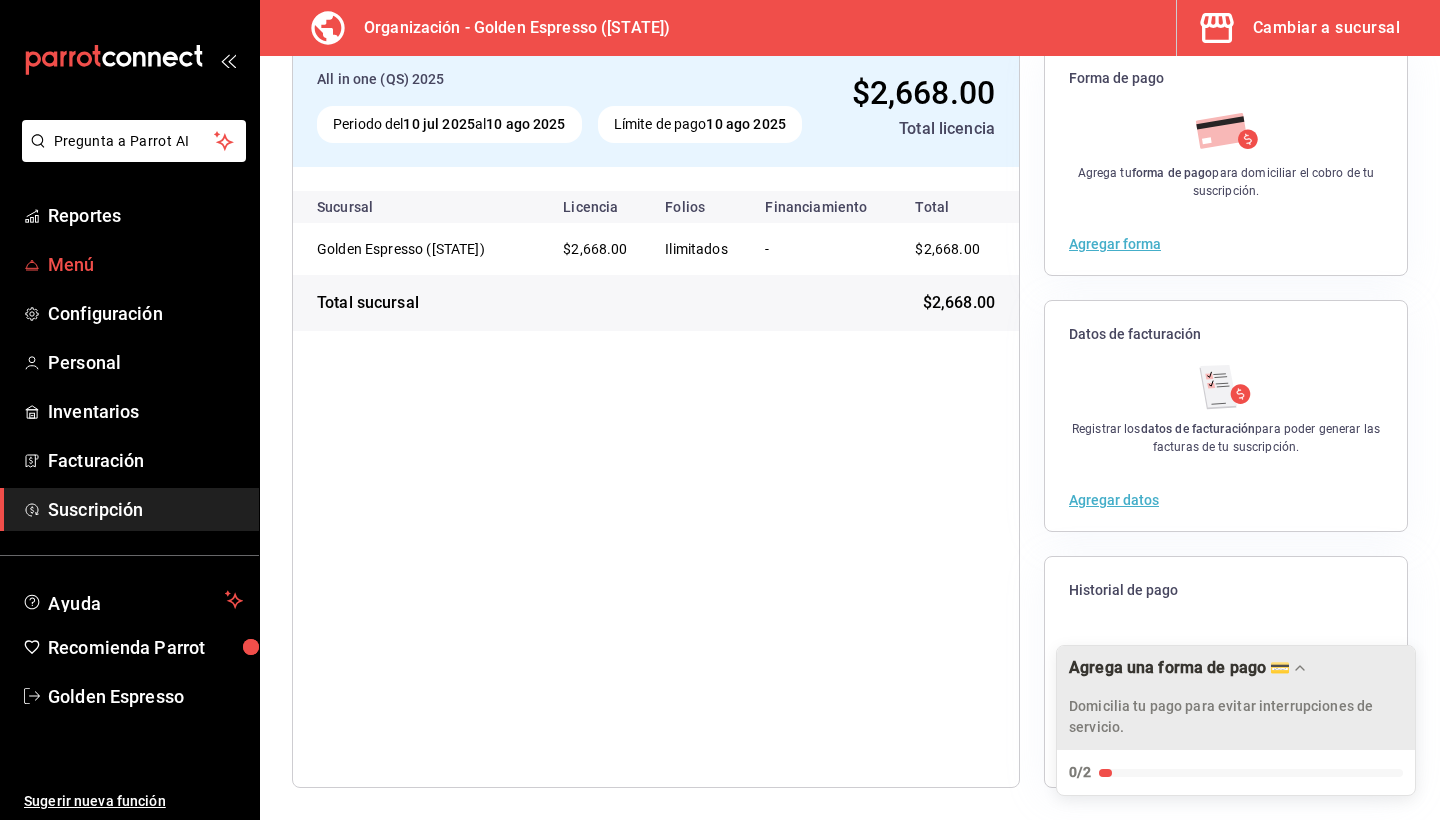 click on "Menú" at bounding box center [145, 264] 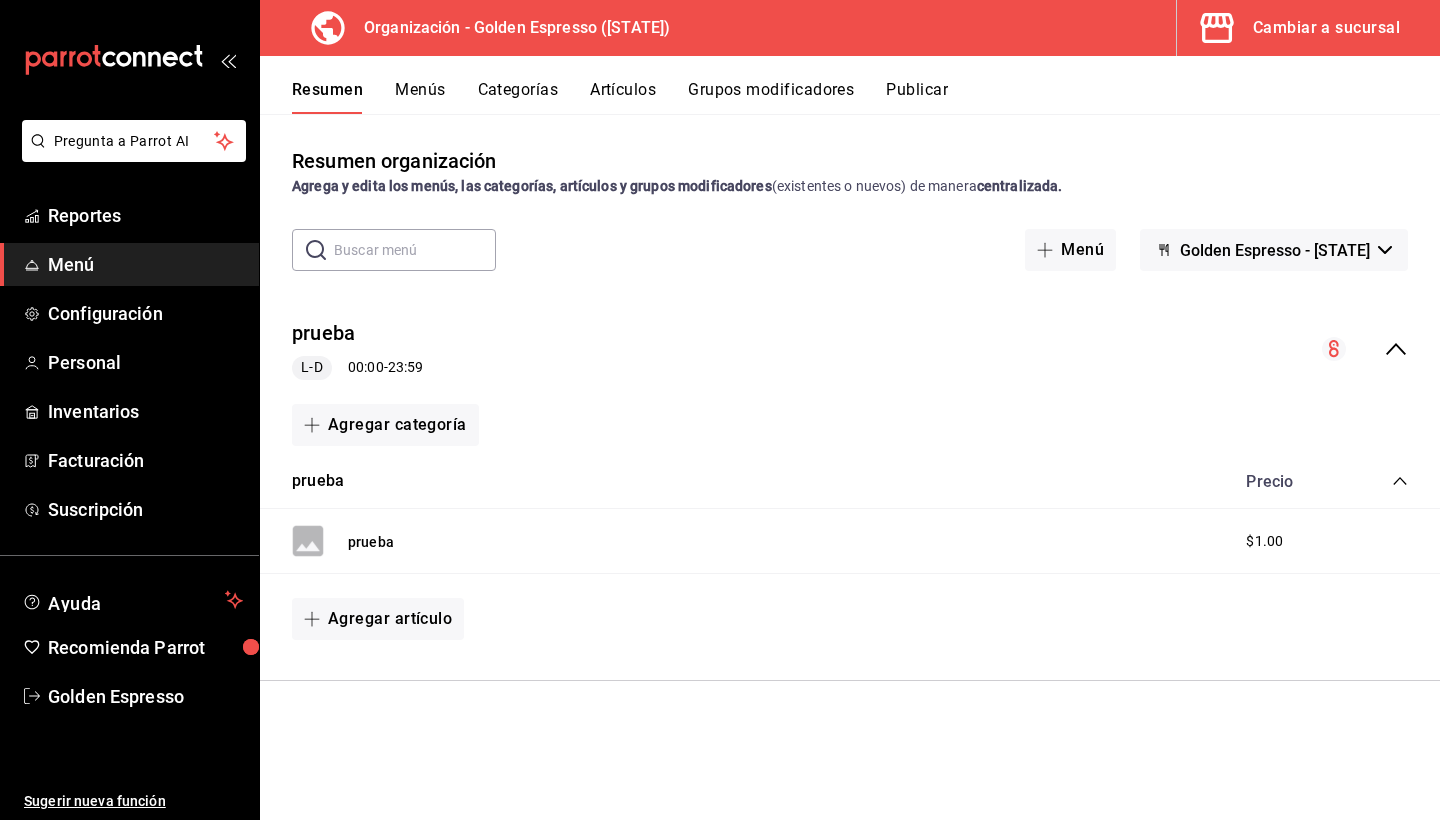 click on "prueba" at bounding box center [343, 541] 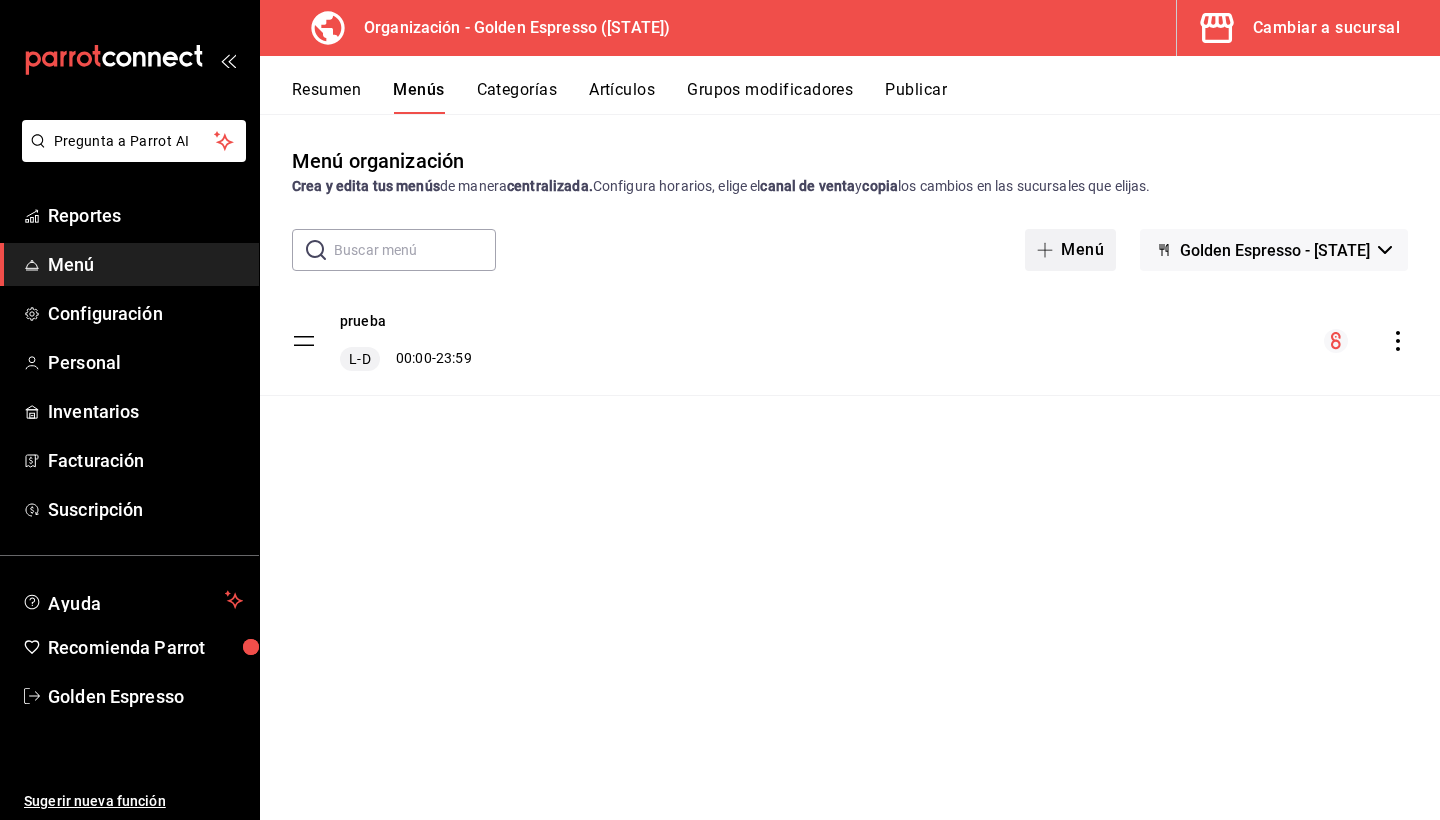 click at bounding box center (1049, 250) 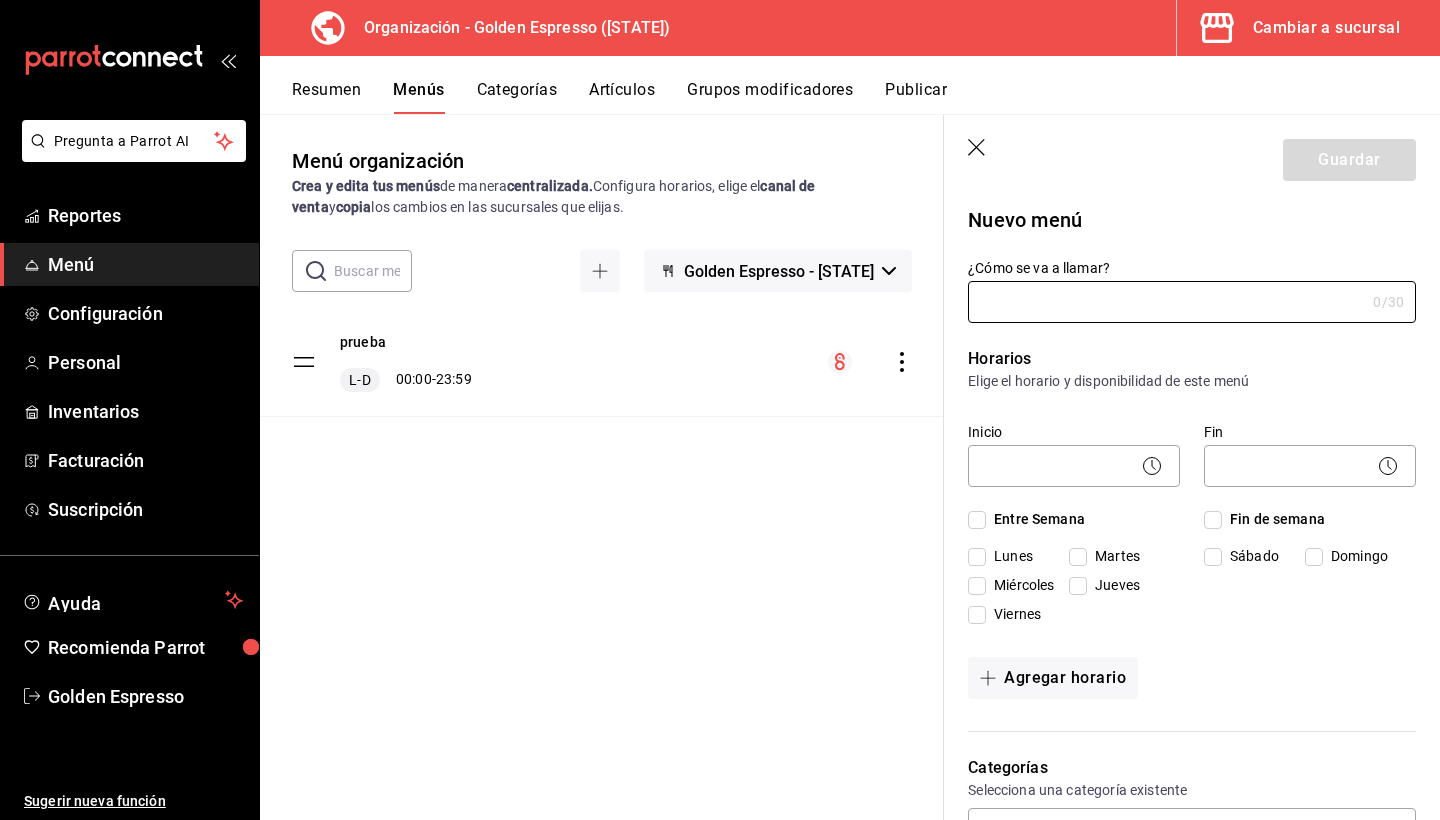 scroll, scrollTop: 0, scrollLeft: 0, axis: both 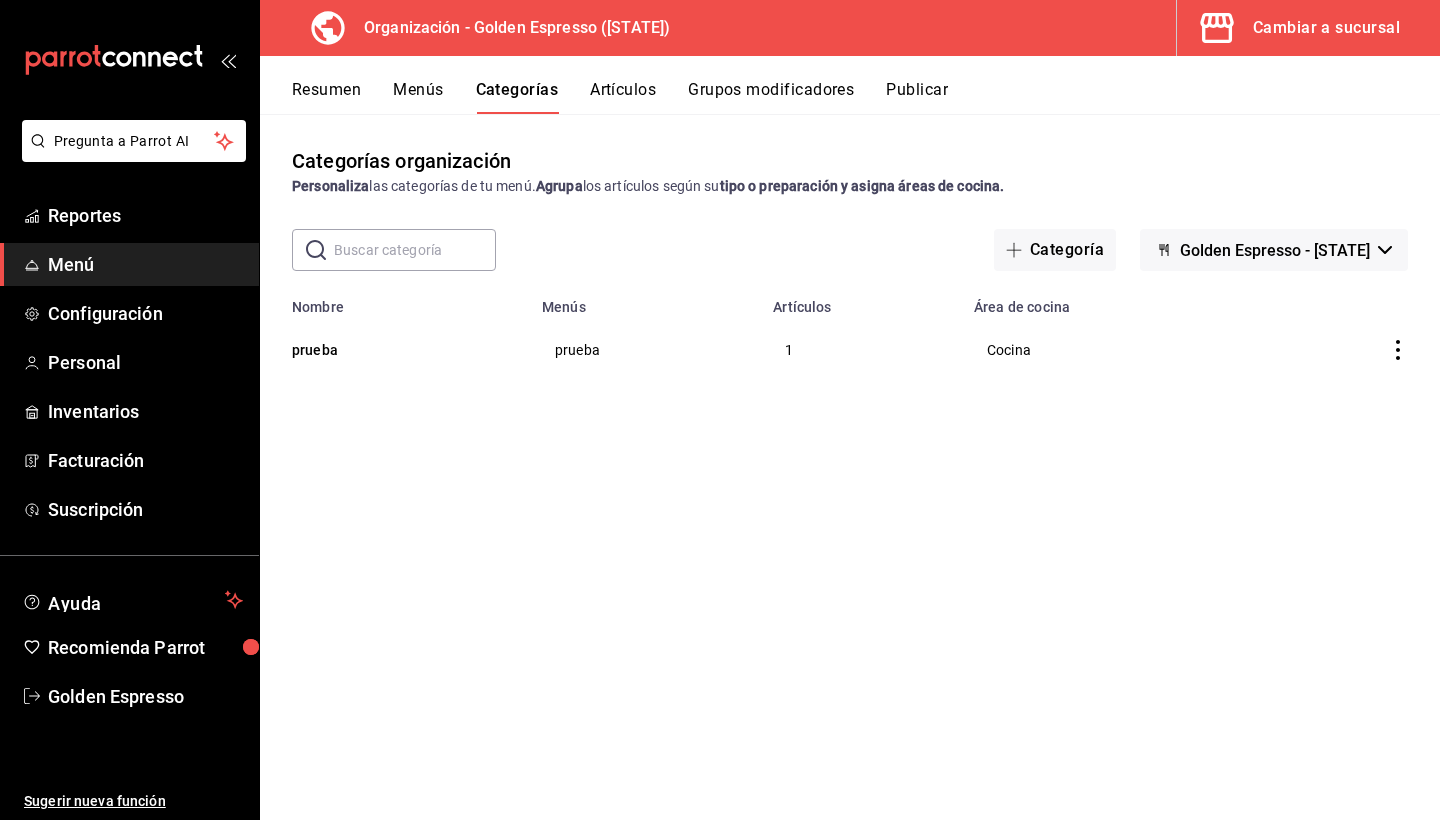 click on "Artículos" at bounding box center [623, 97] 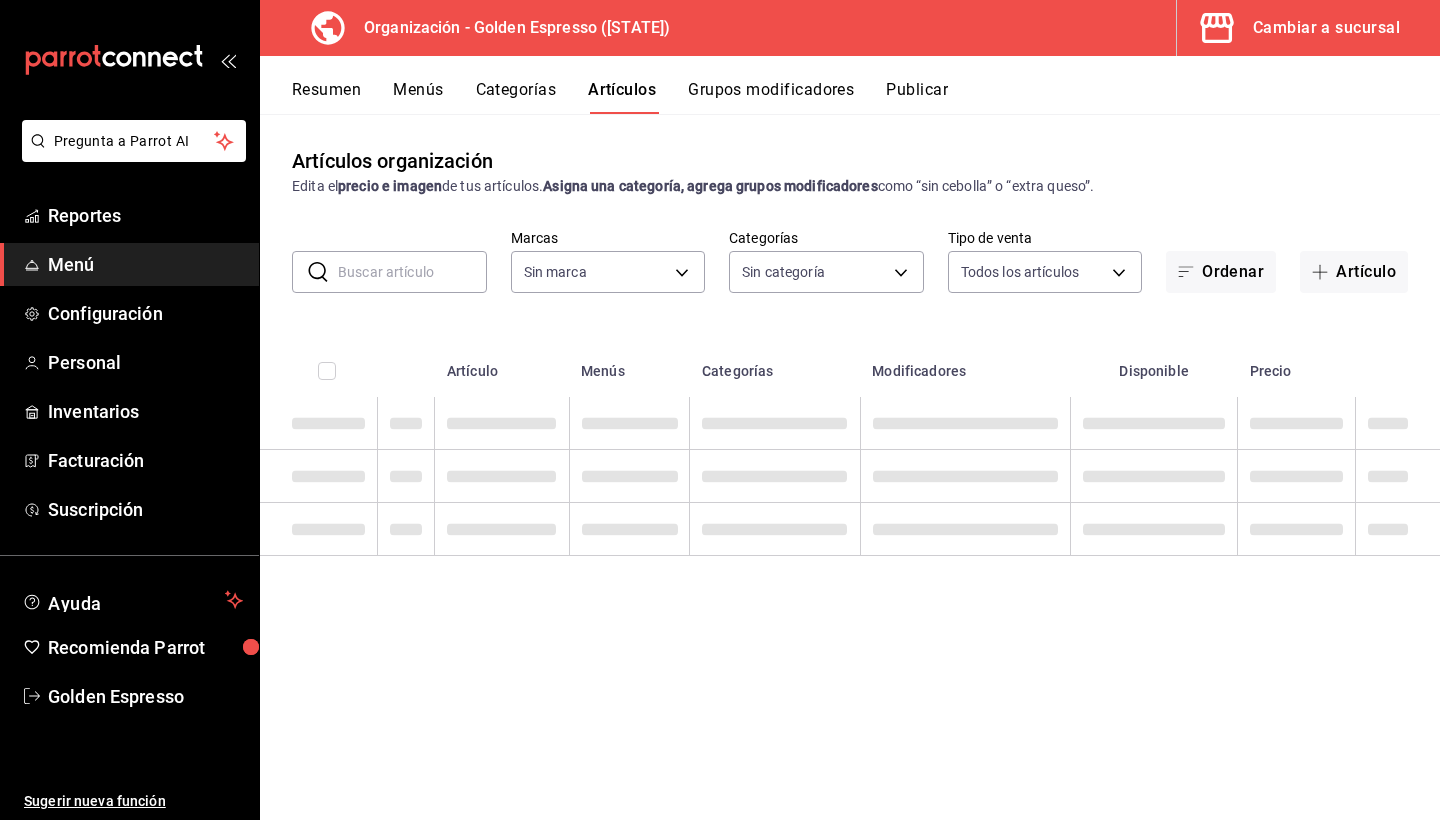 type on "[UUID]" 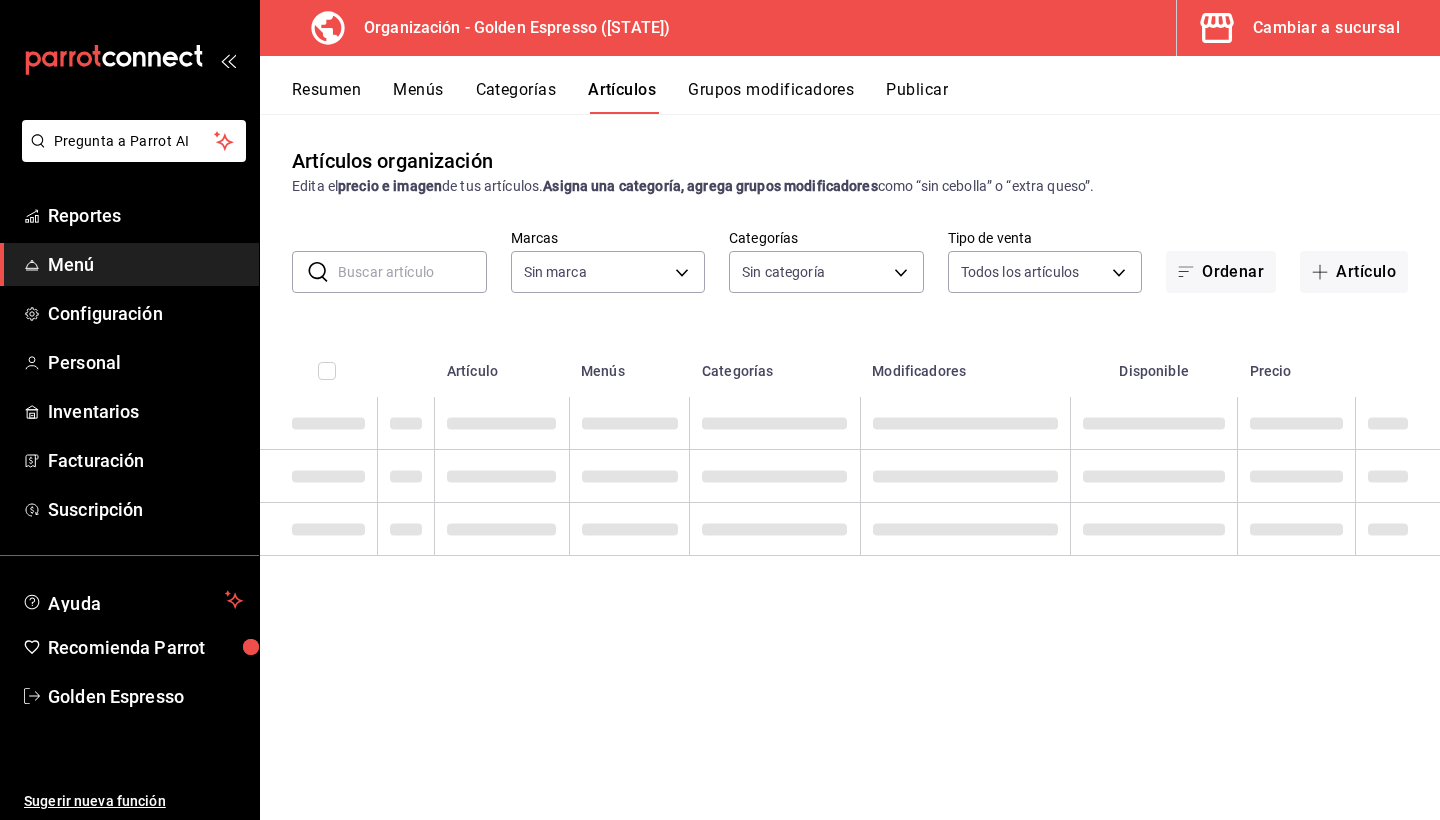 type on "[UUID]" 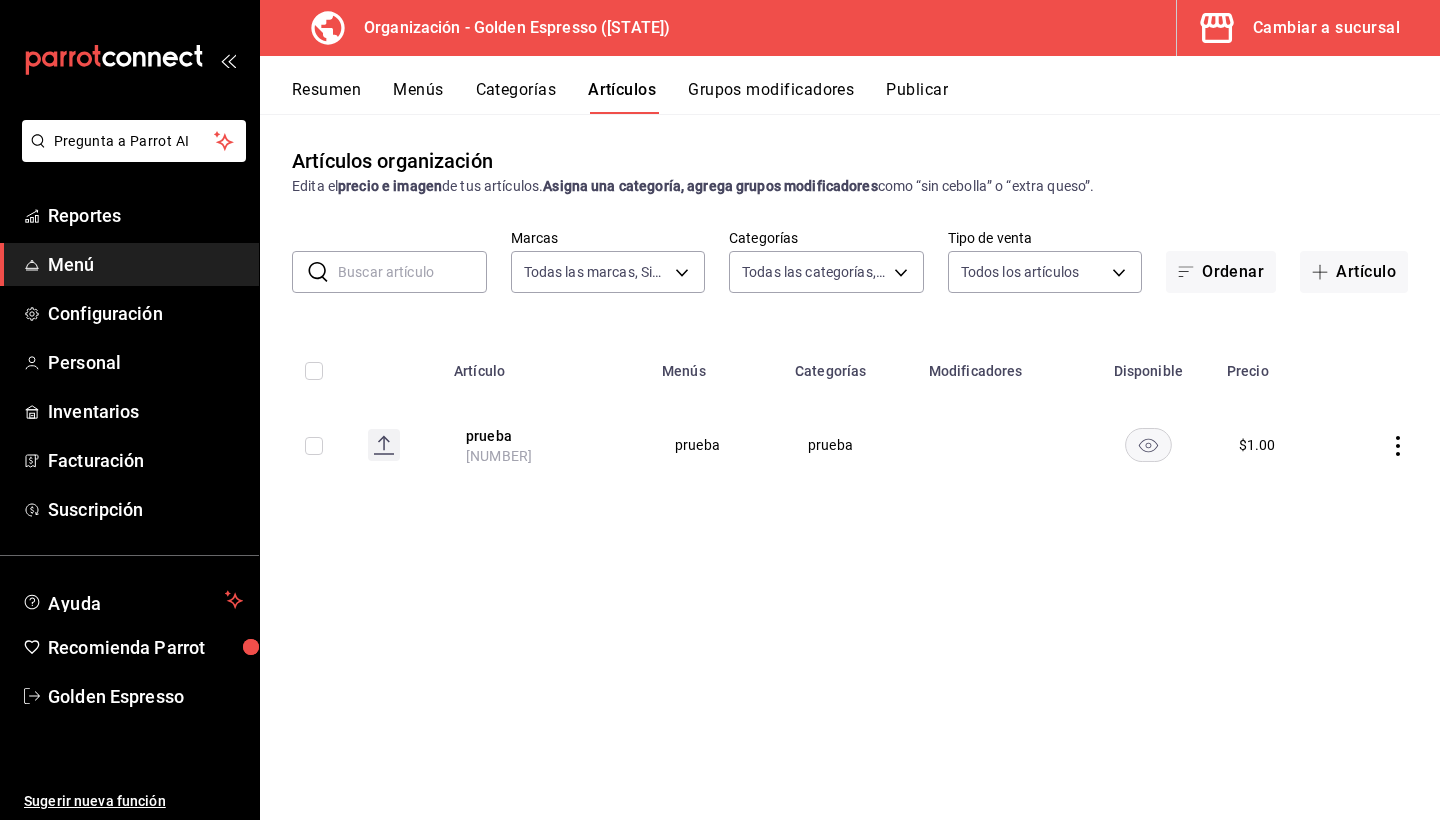 click on "Grupos modificadores" at bounding box center [771, 97] 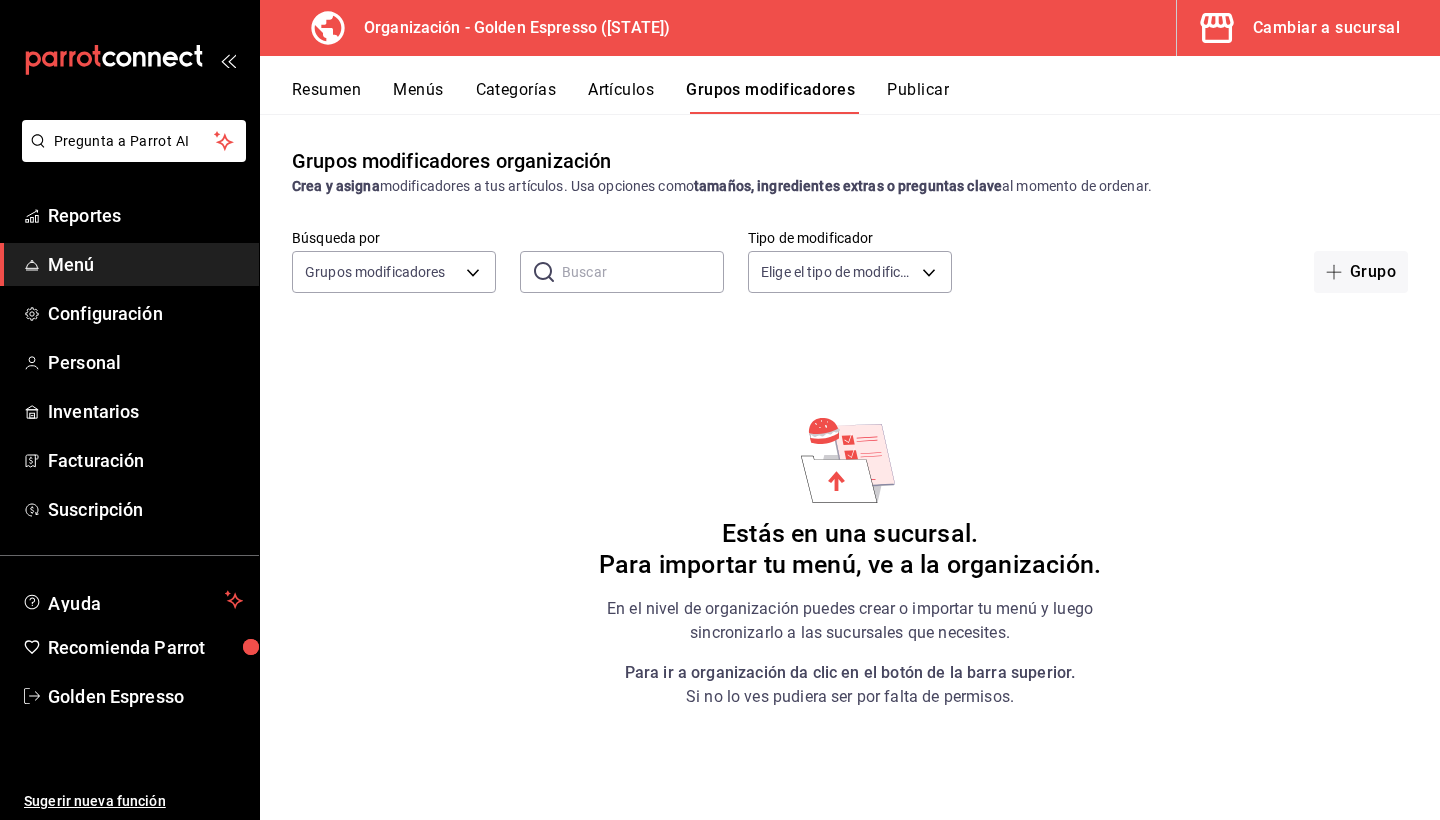 click on "Menús" at bounding box center (418, 97) 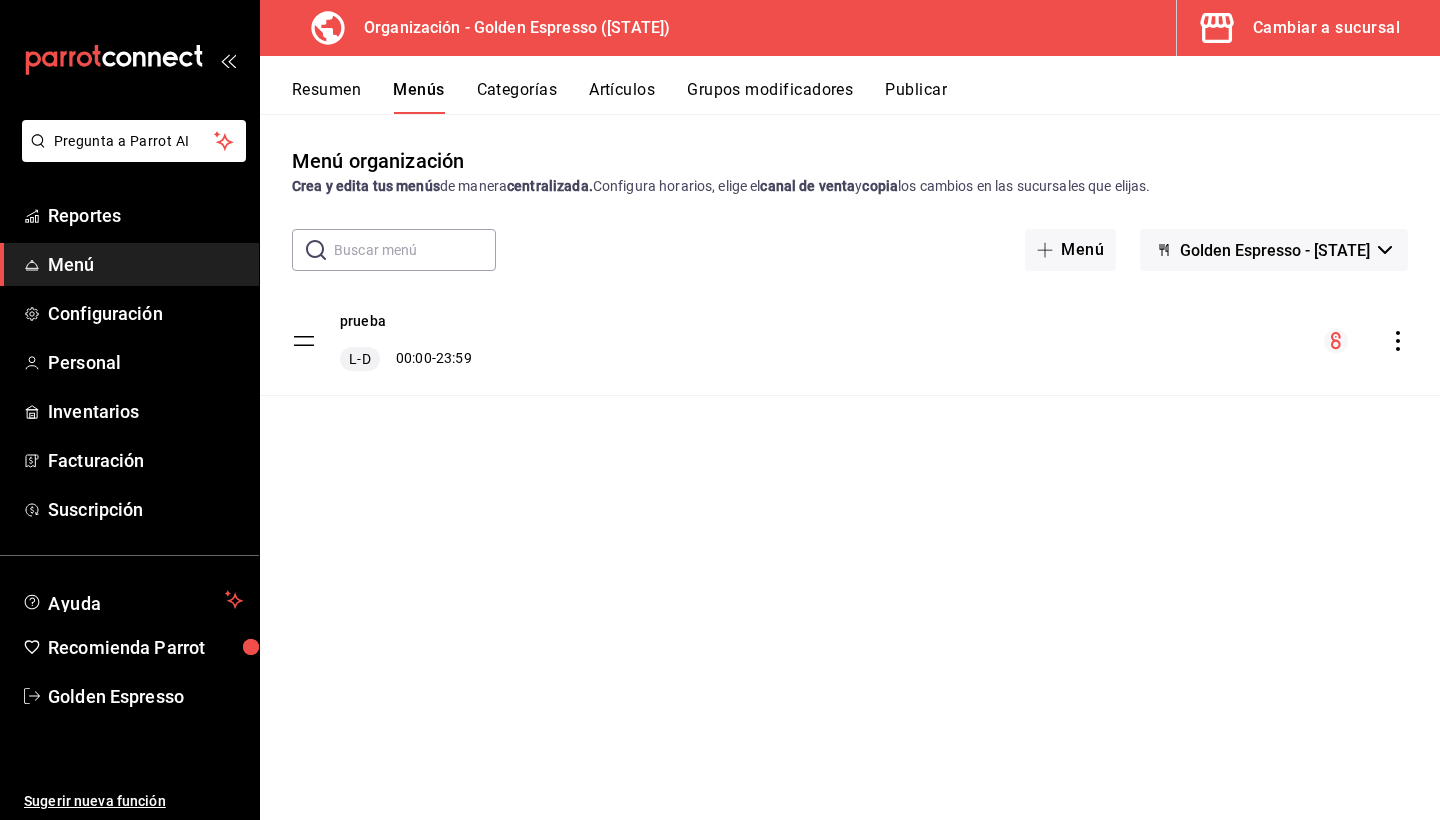 click on "Golden Espresso - [STATE]" at bounding box center [1275, 250] 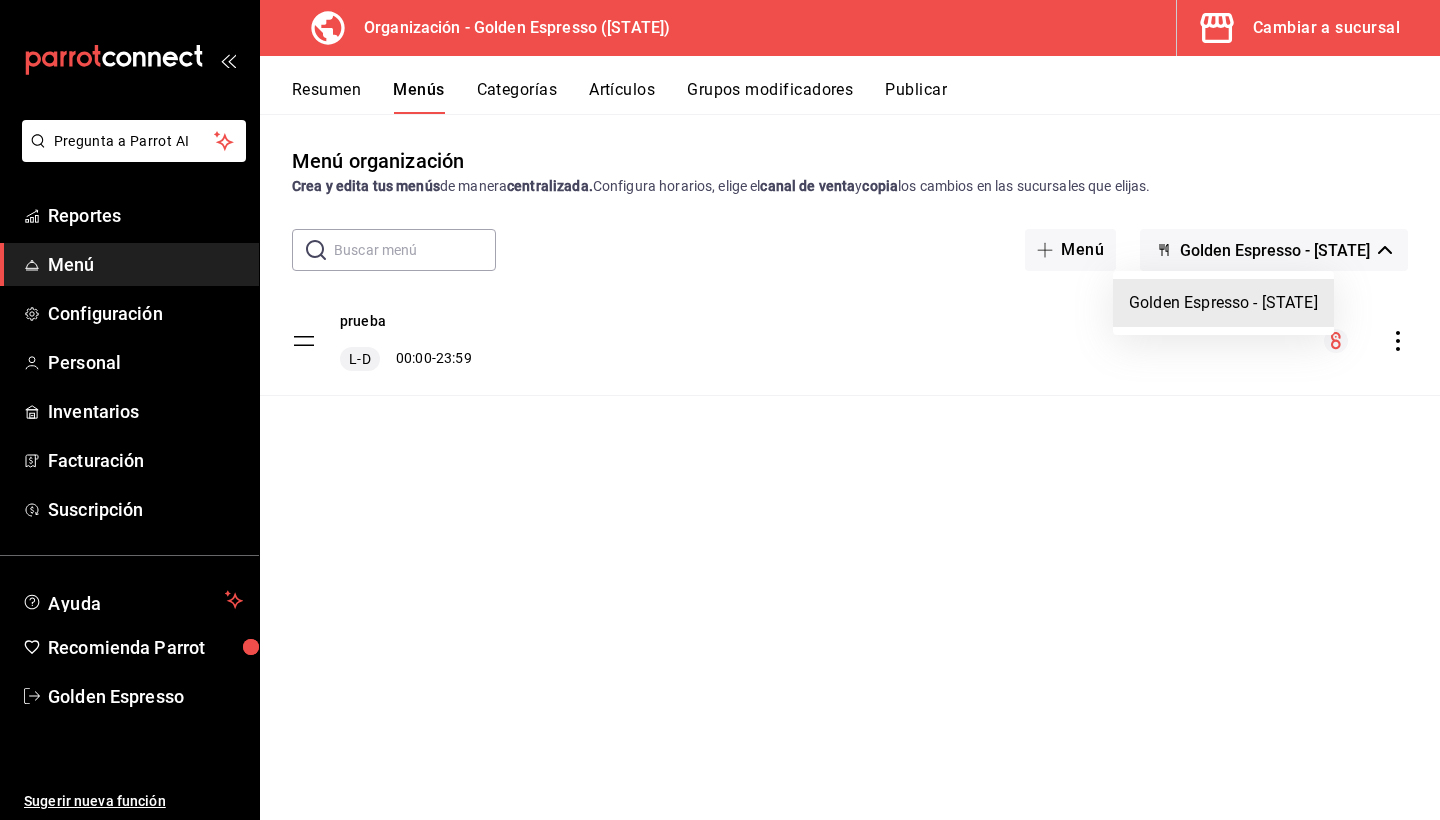 click at bounding box center (720, 410) 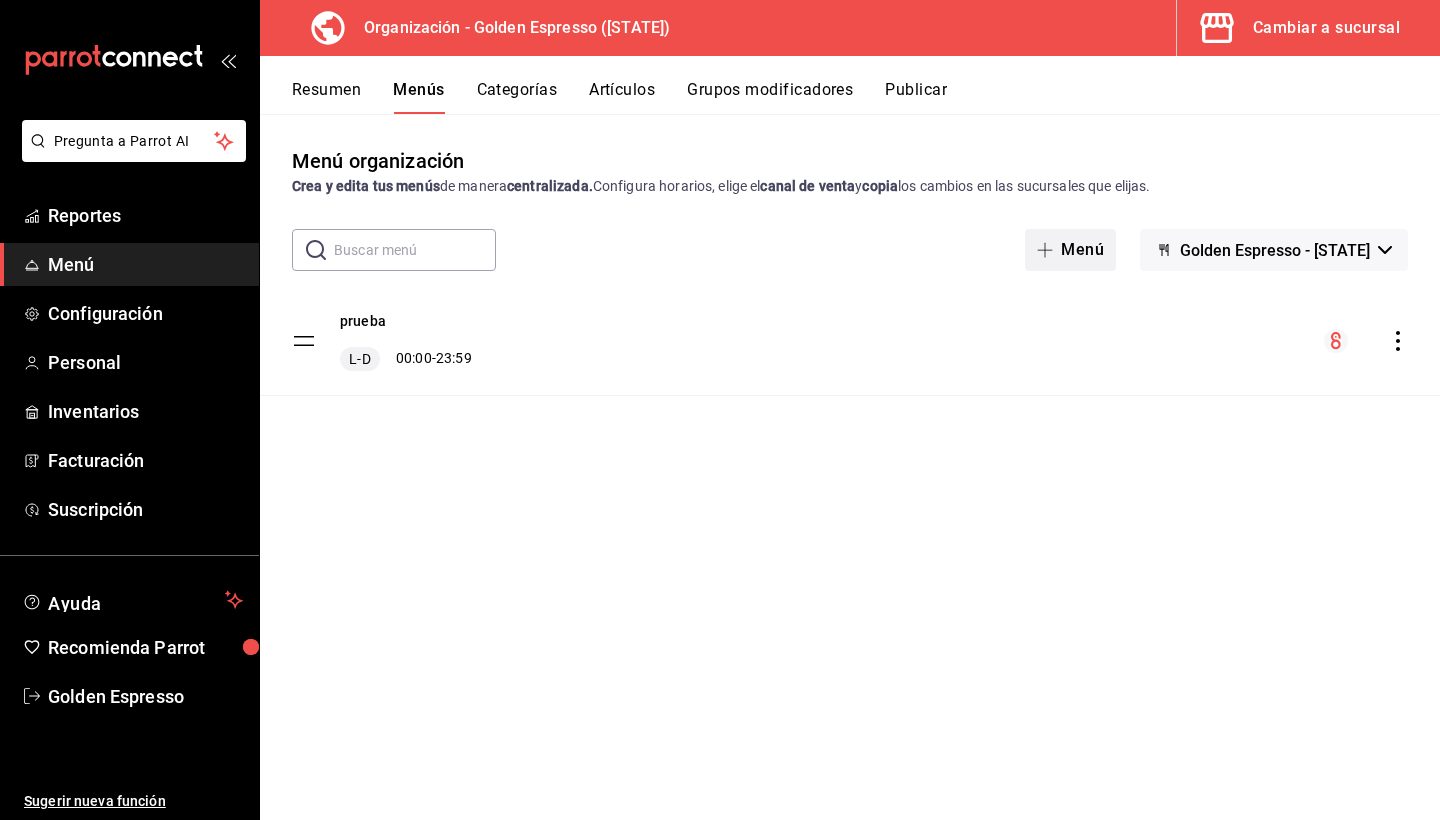 click at bounding box center (1049, 250) 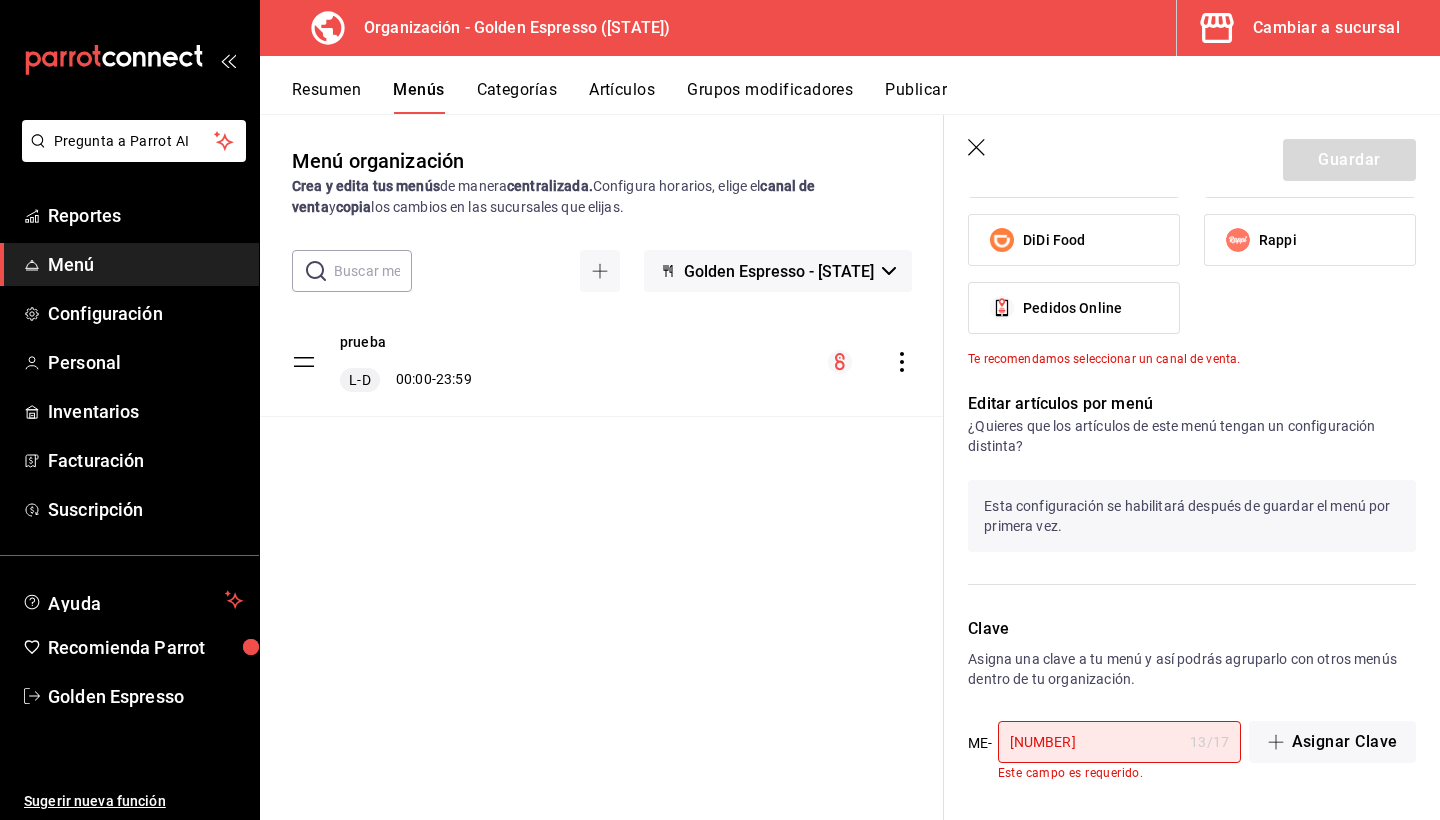 scroll, scrollTop: 0, scrollLeft: 0, axis: both 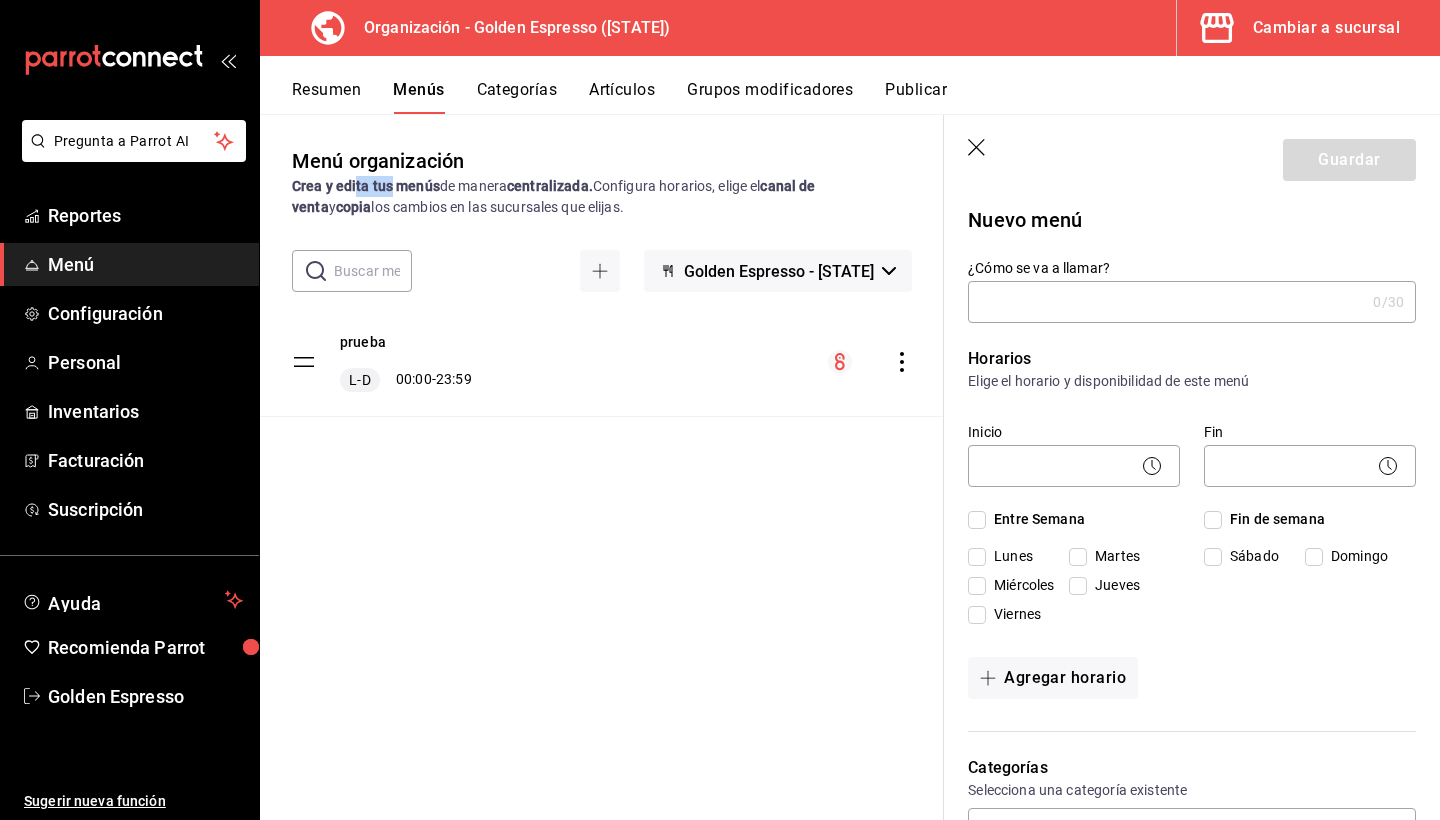 drag, startPoint x: 366, startPoint y: 193, endPoint x: 412, endPoint y: 188, distance: 46.270943 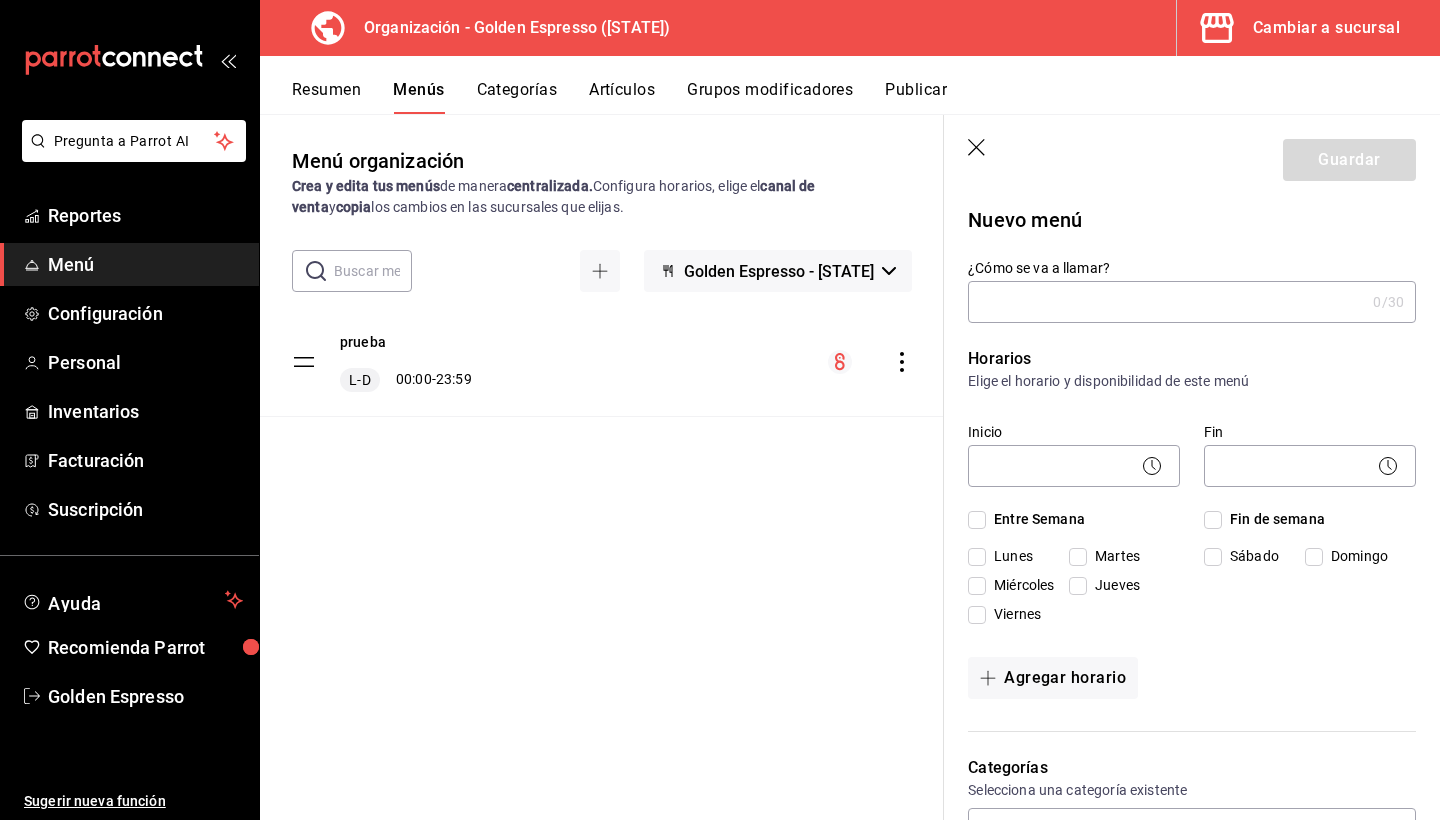 click on "Menú organización Crea y edita tus menús  de manera  centralizada.  Configura horarios, elige el  canal de venta  y  copia  los cambios en las sucursales que elijas. ​ ​ Golden Espresso - [STATE] prueba L-D 00:00  -  23:59" at bounding box center (602, 482) 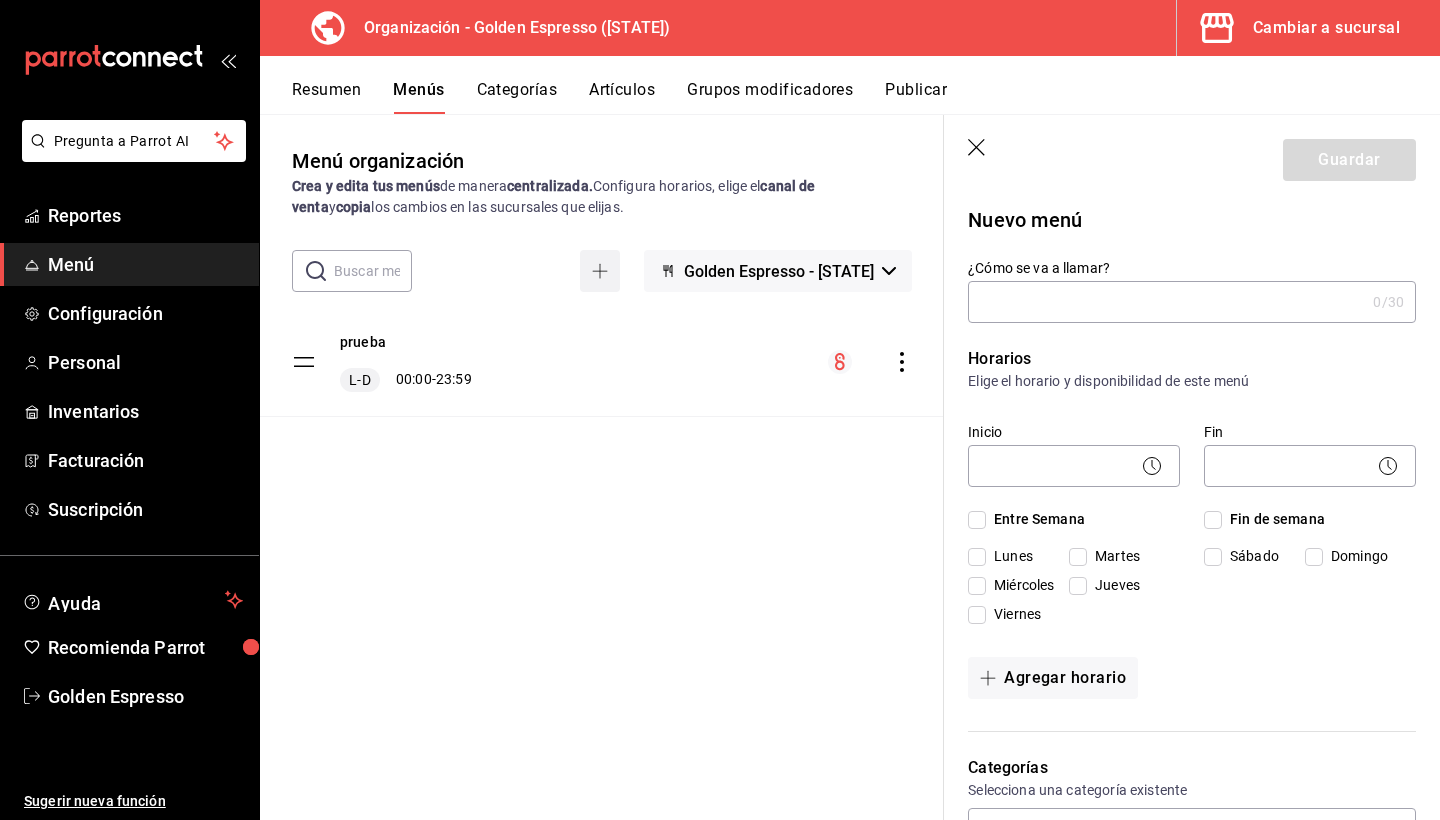 click 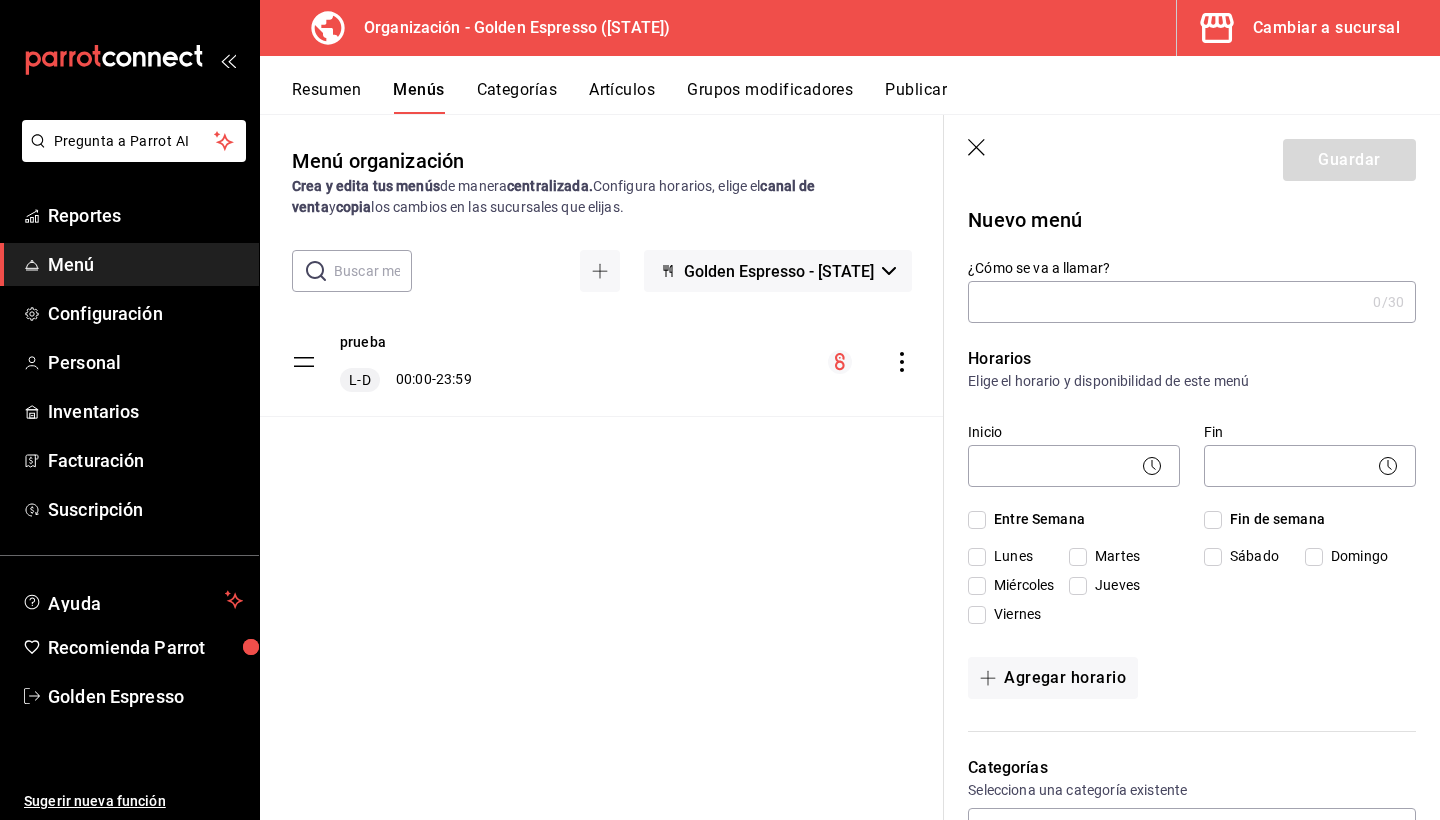 click on "prueba L-D 00:00  -  23:59" at bounding box center [602, 390] 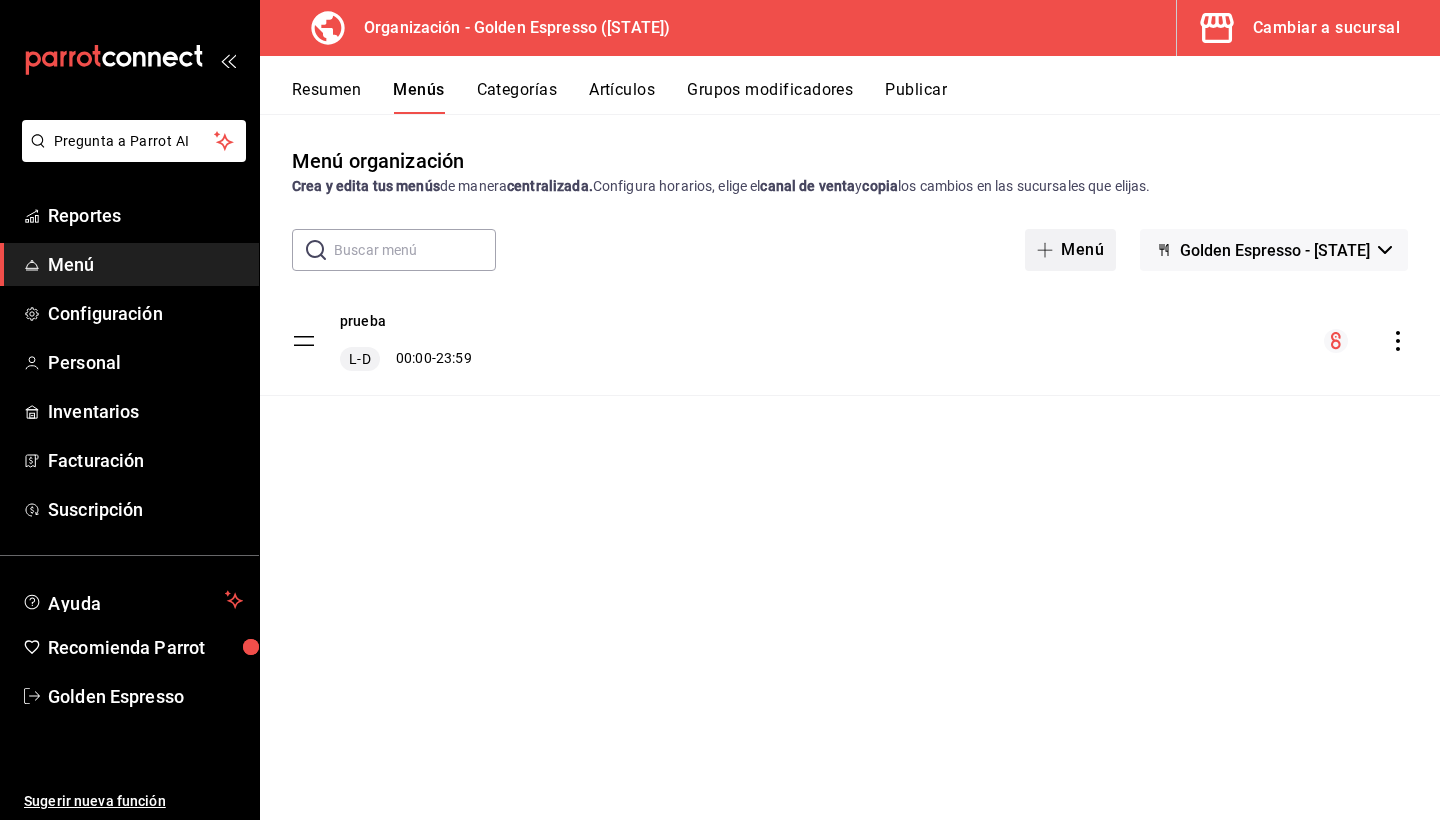 click on "Menú" at bounding box center [1070, 250] 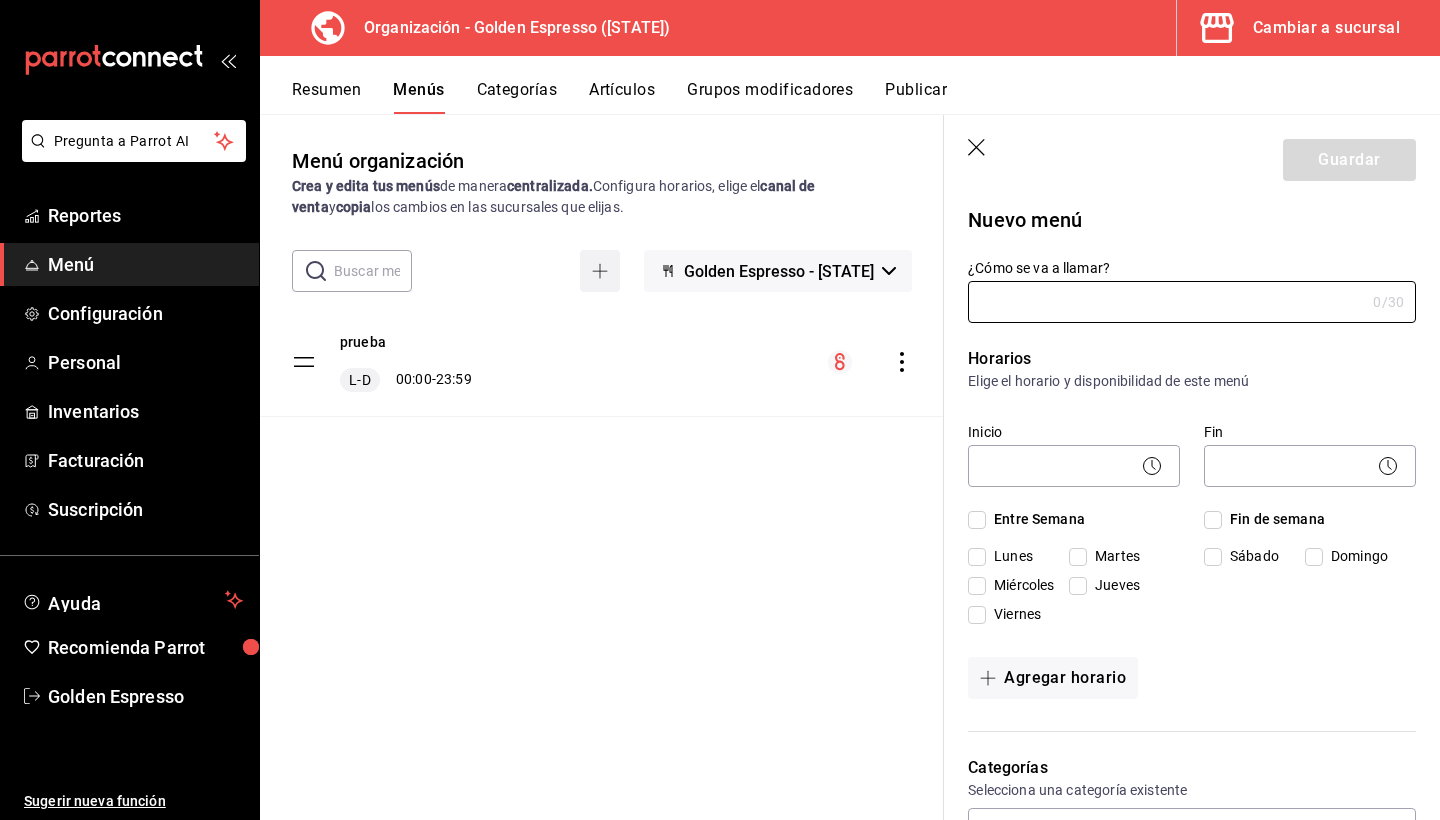 type on "[NUMBER]" 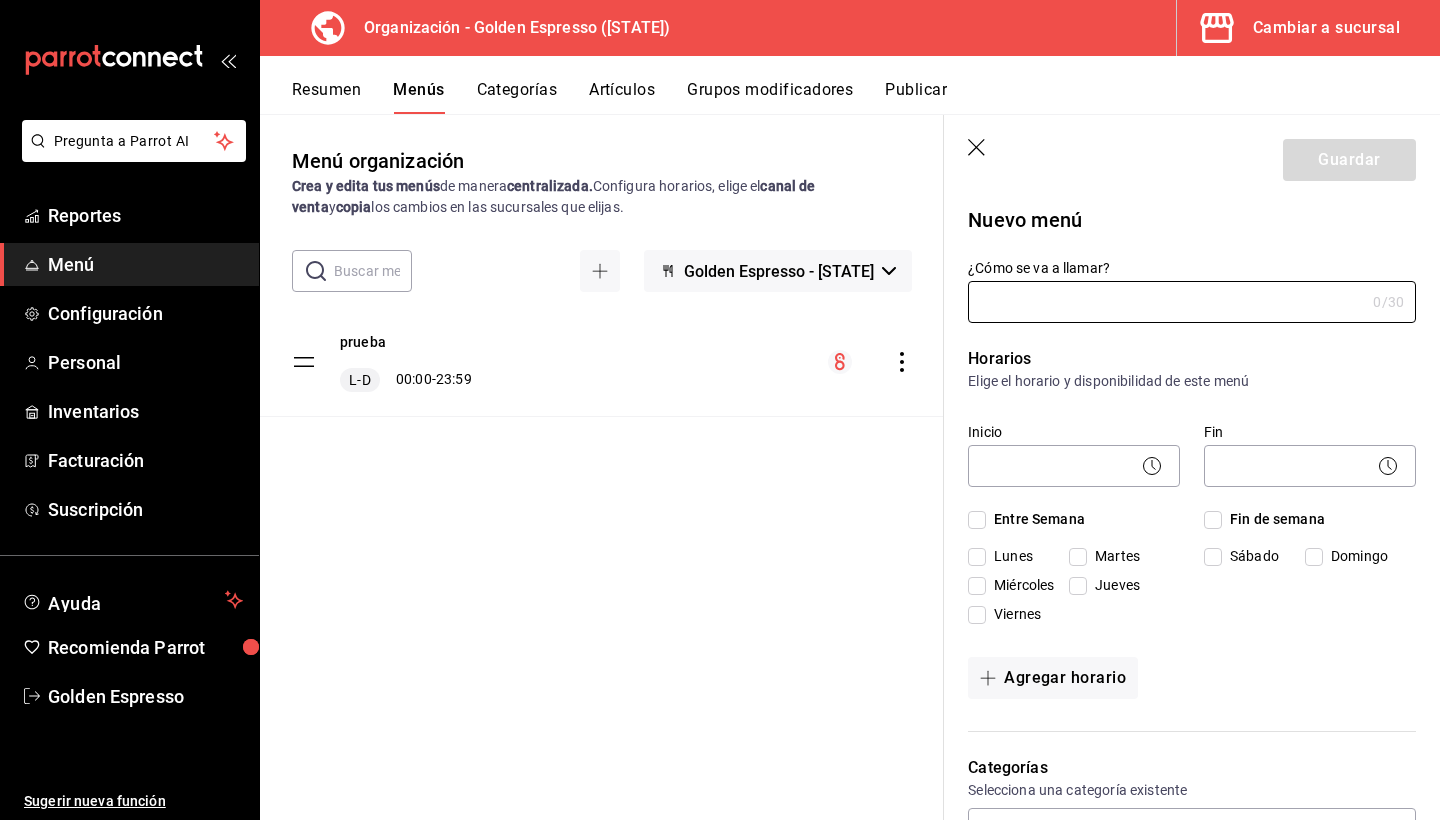 click on "Guardar" at bounding box center (1192, 156) 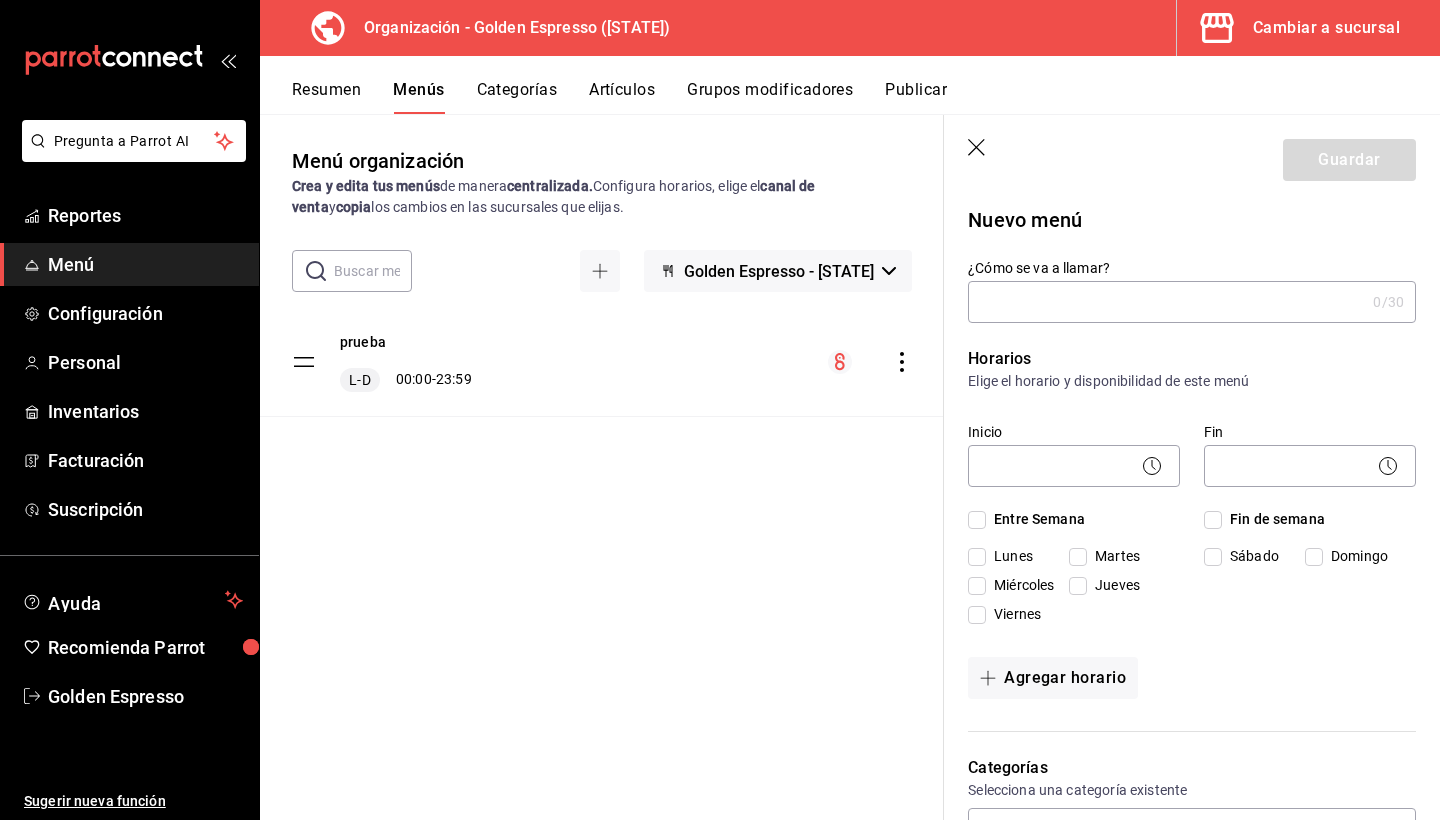 click 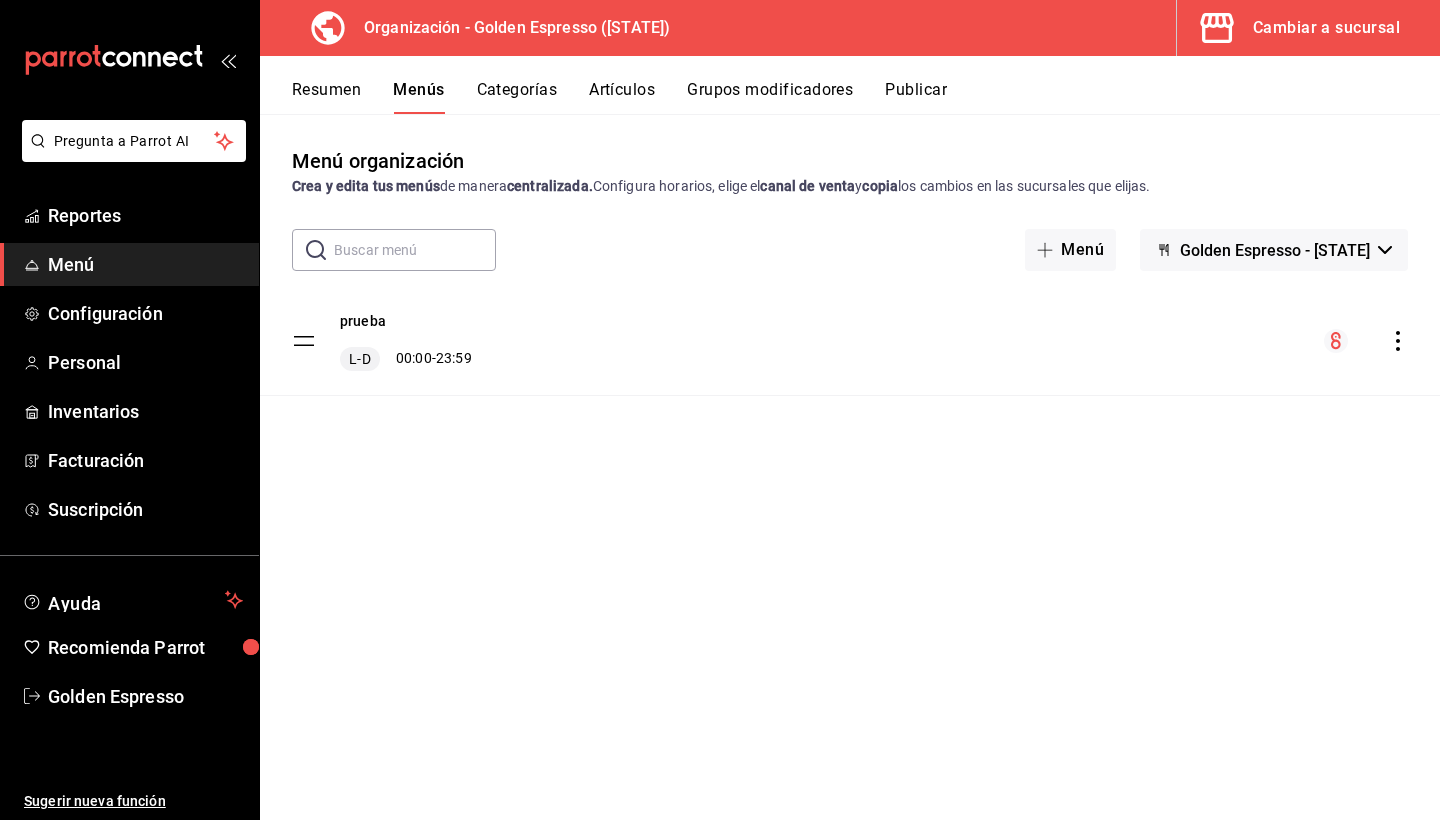 scroll, scrollTop: 0, scrollLeft: 0, axis: both 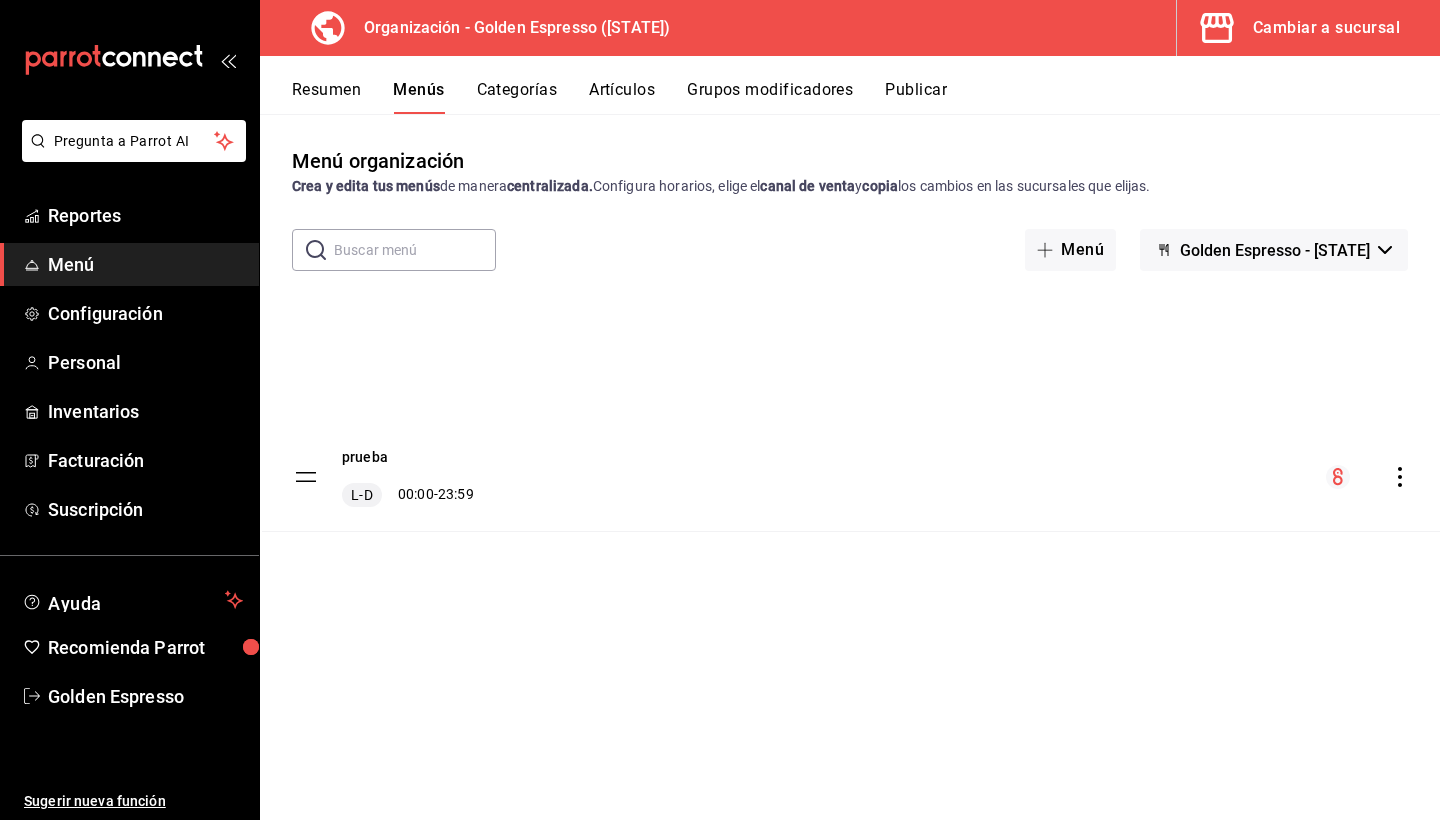 drag, startPoint x: 306, startPoint y: 345, endPoint x: 307, endPoint y: 470, distance: 125.004 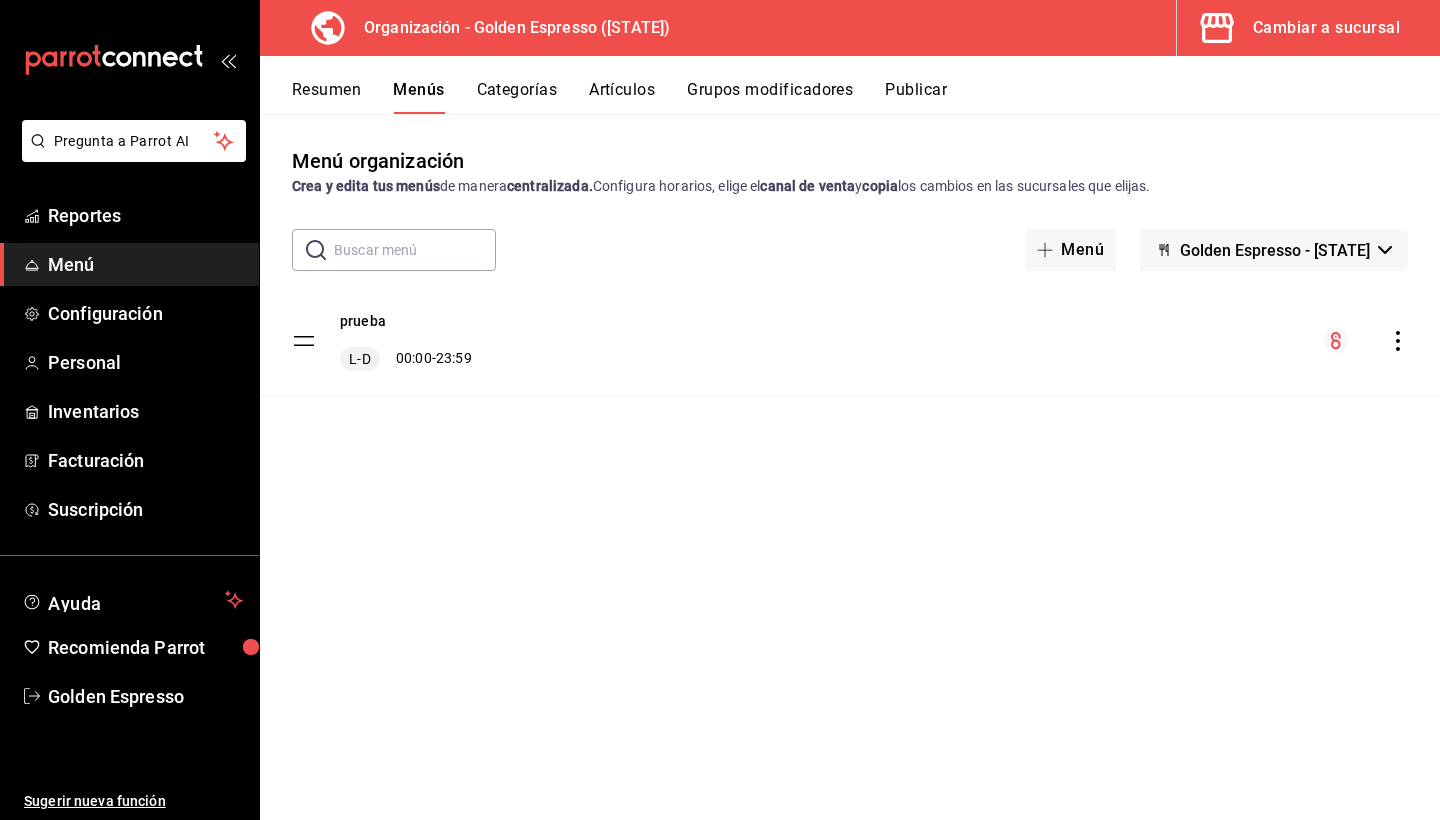 click on "prueba L-D 00:00  -  23:59" at bounding box center [850, 341] 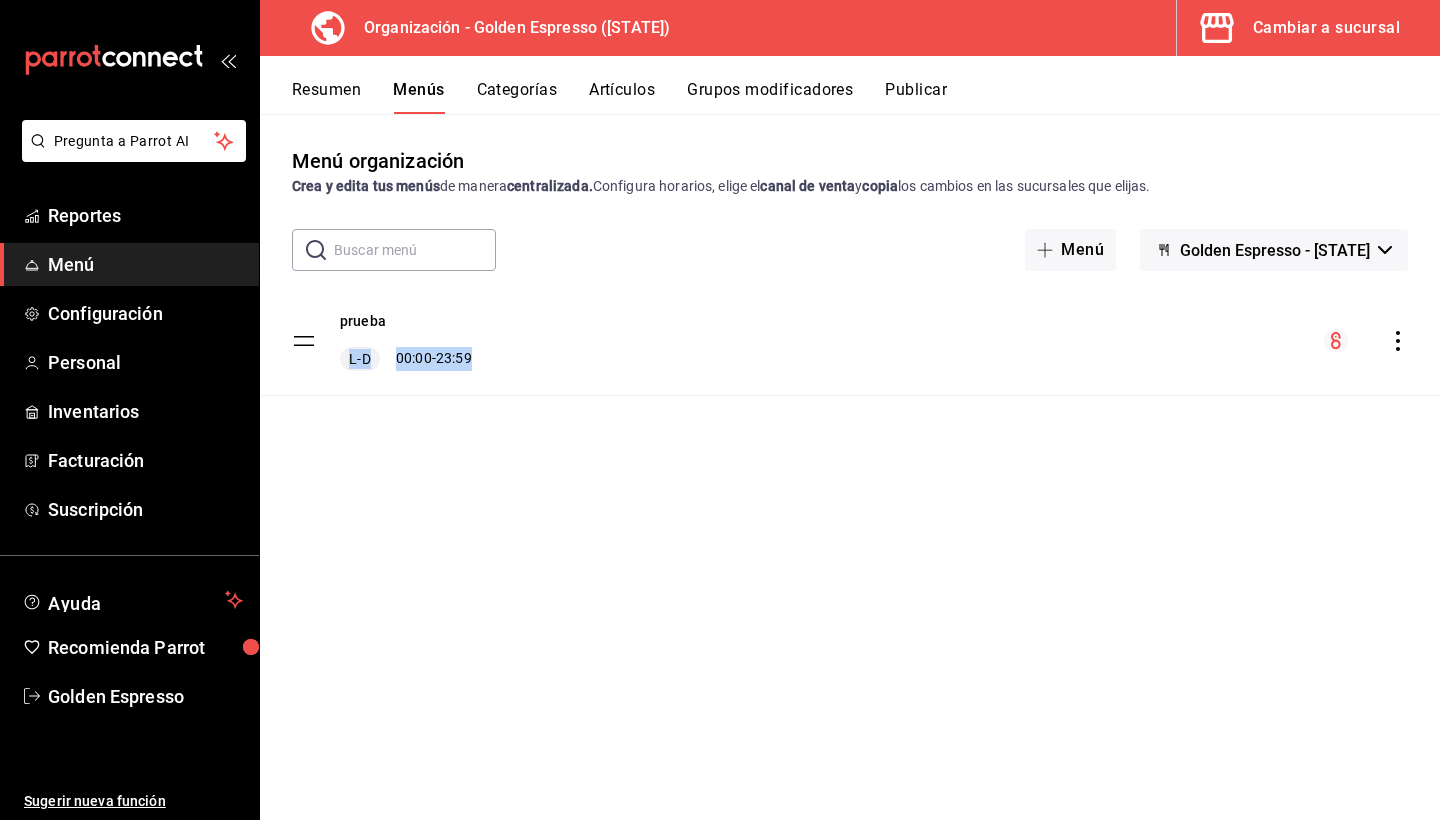 click on "prueba L-D 00:00  -  23:59" at bounding box center (850, 341) 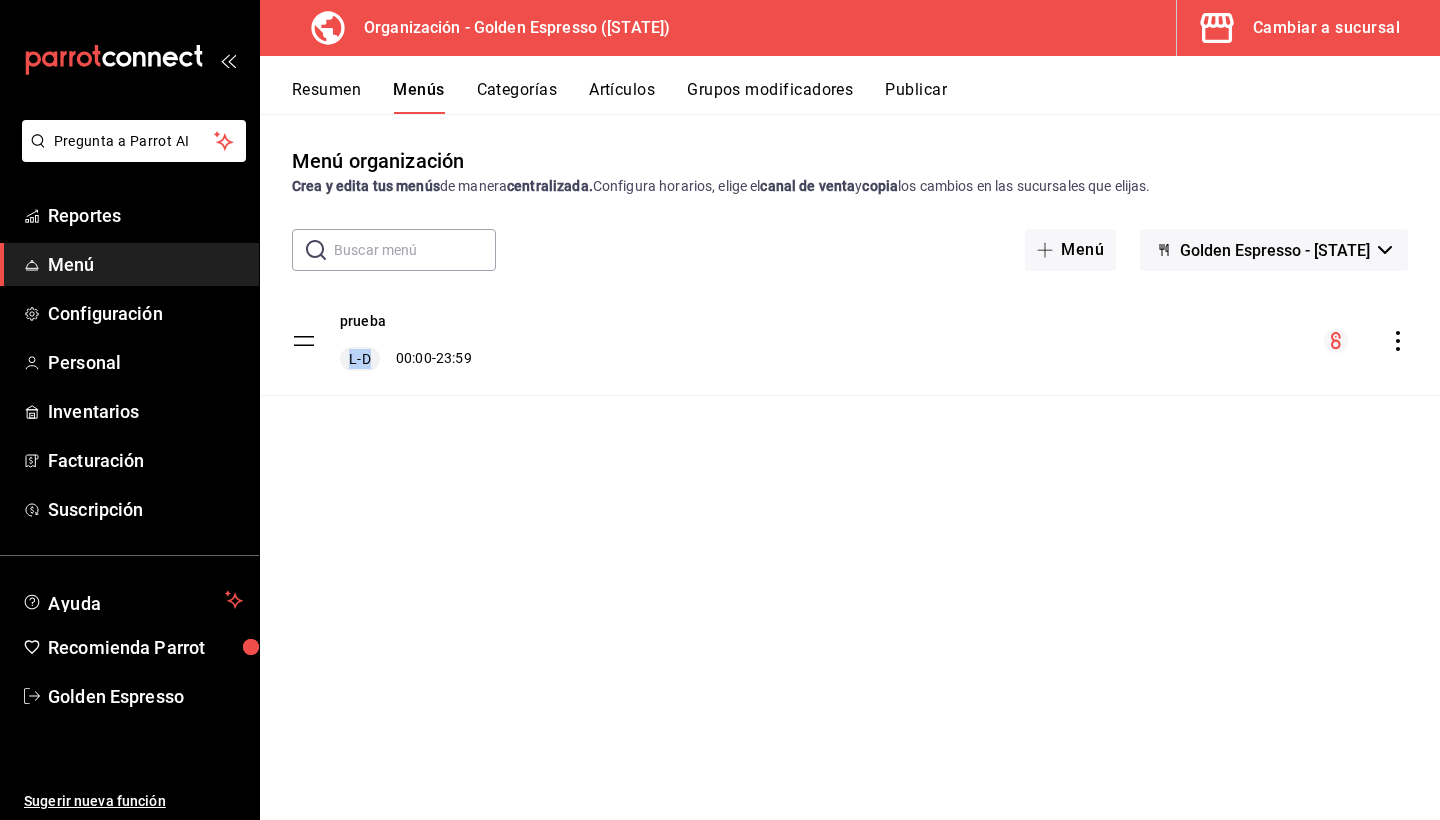 click 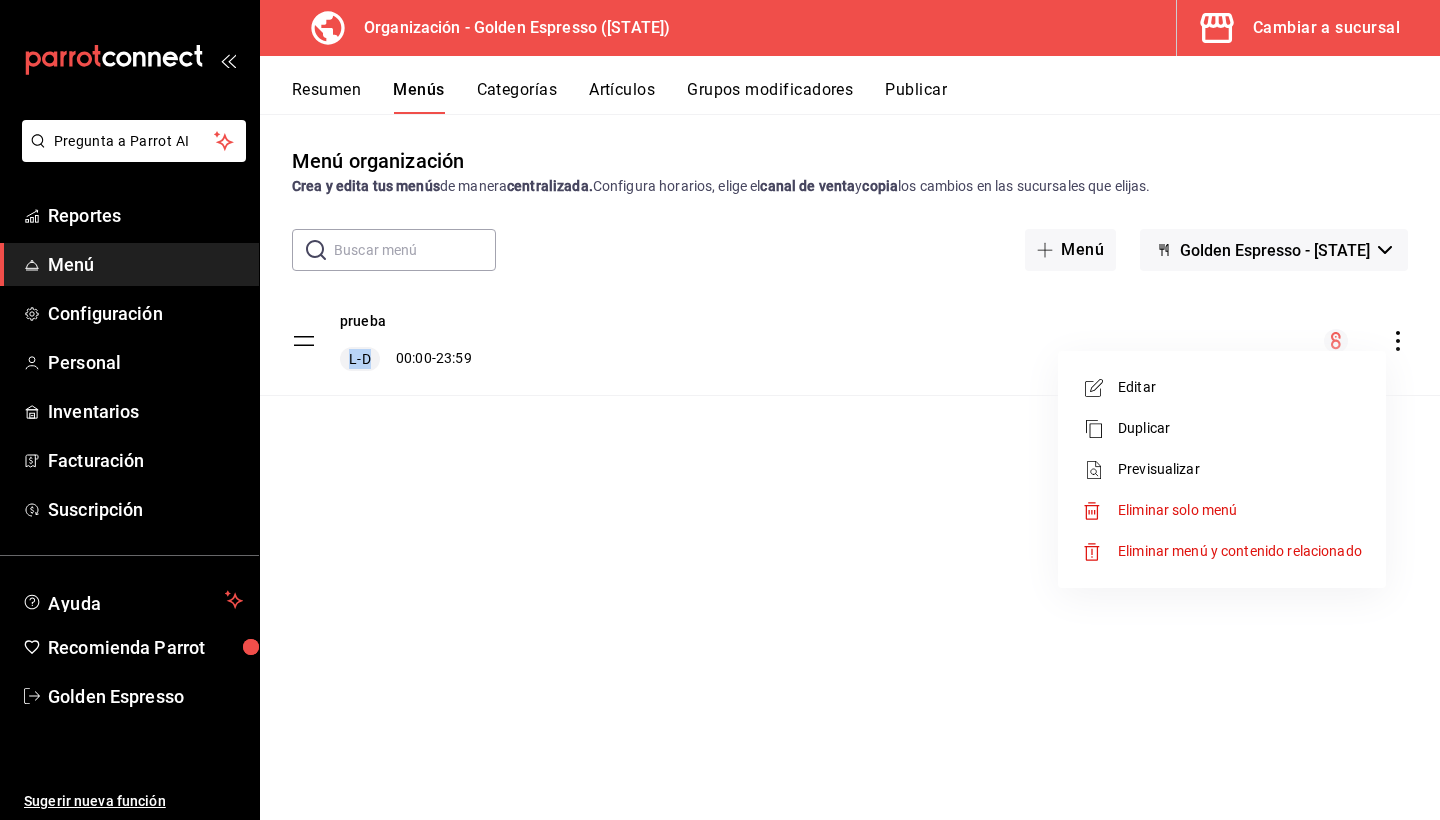 click at bounding box center (720, 410) 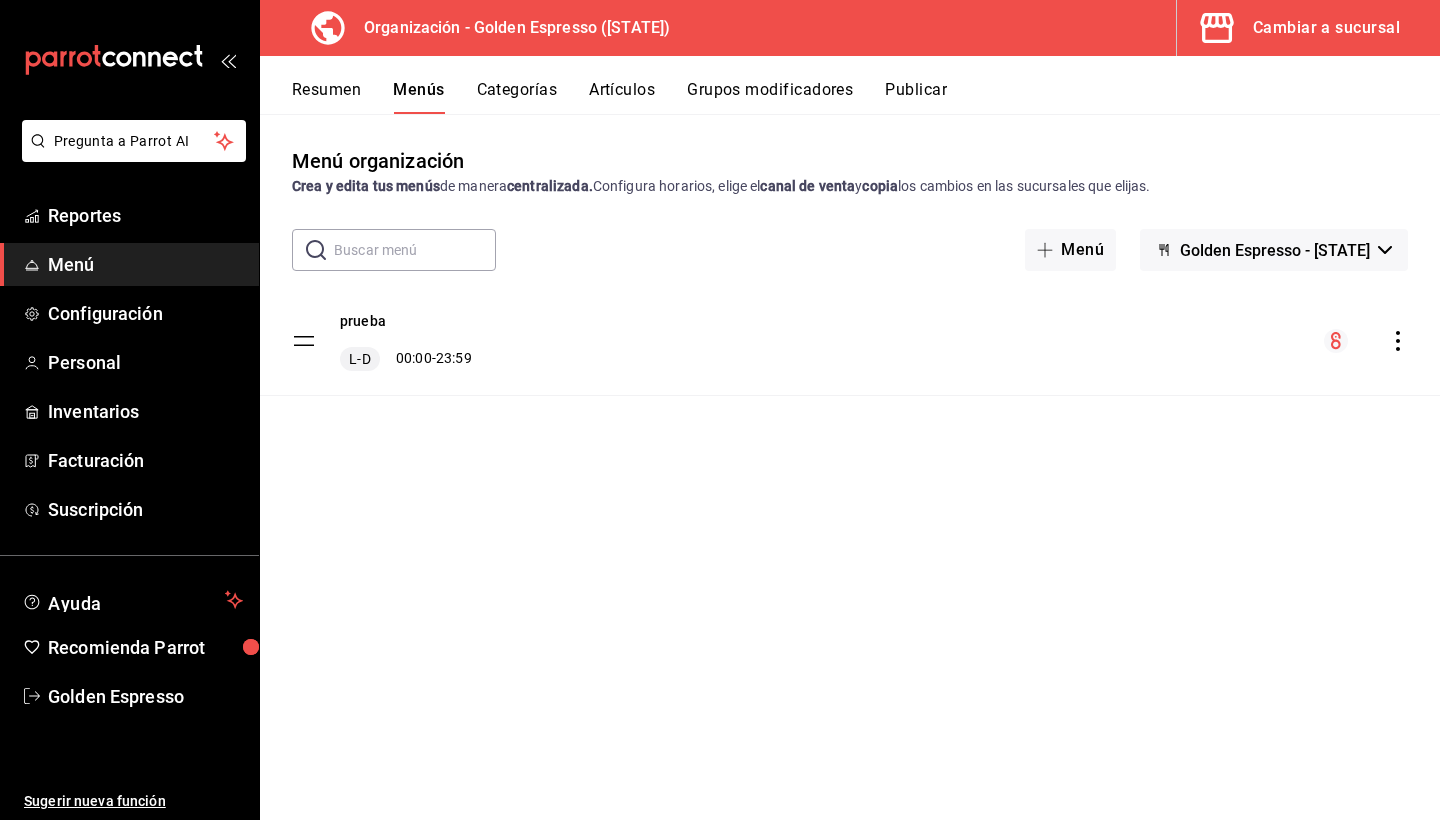 click 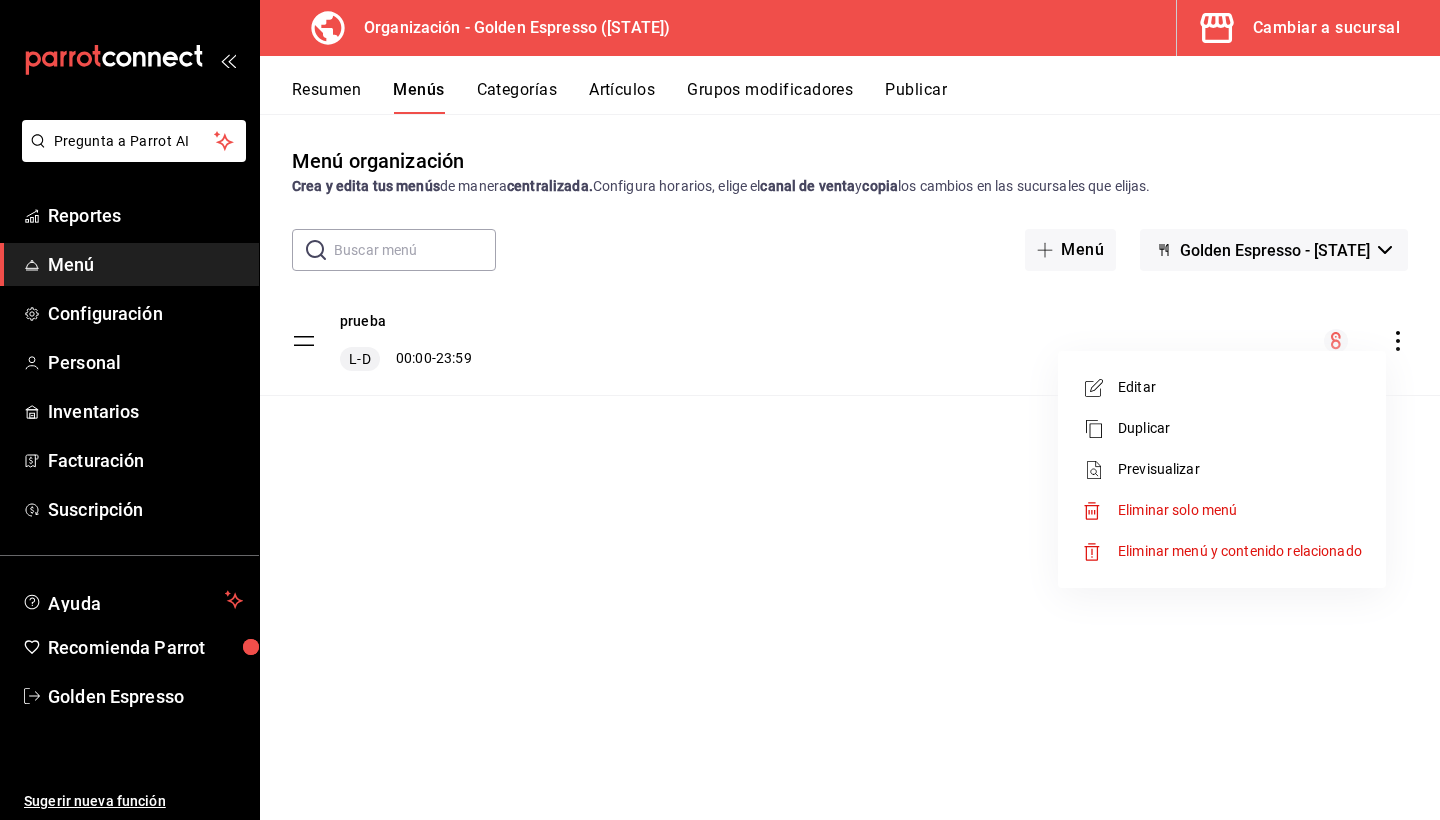 click at bounding box center [720, 410] 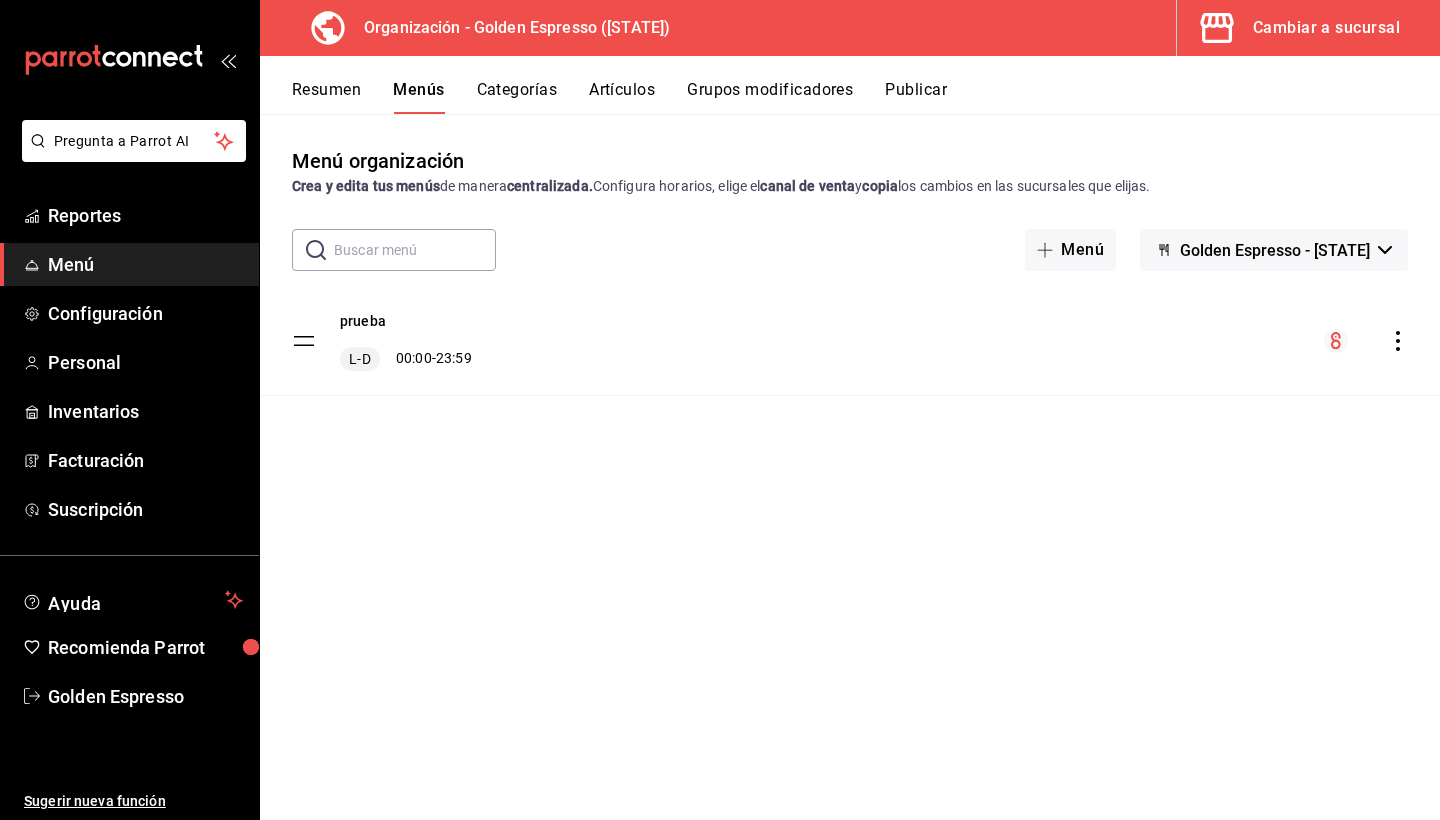 click on "prueba L-D 00:00  -  23:59" at bounding box center [850, 341] 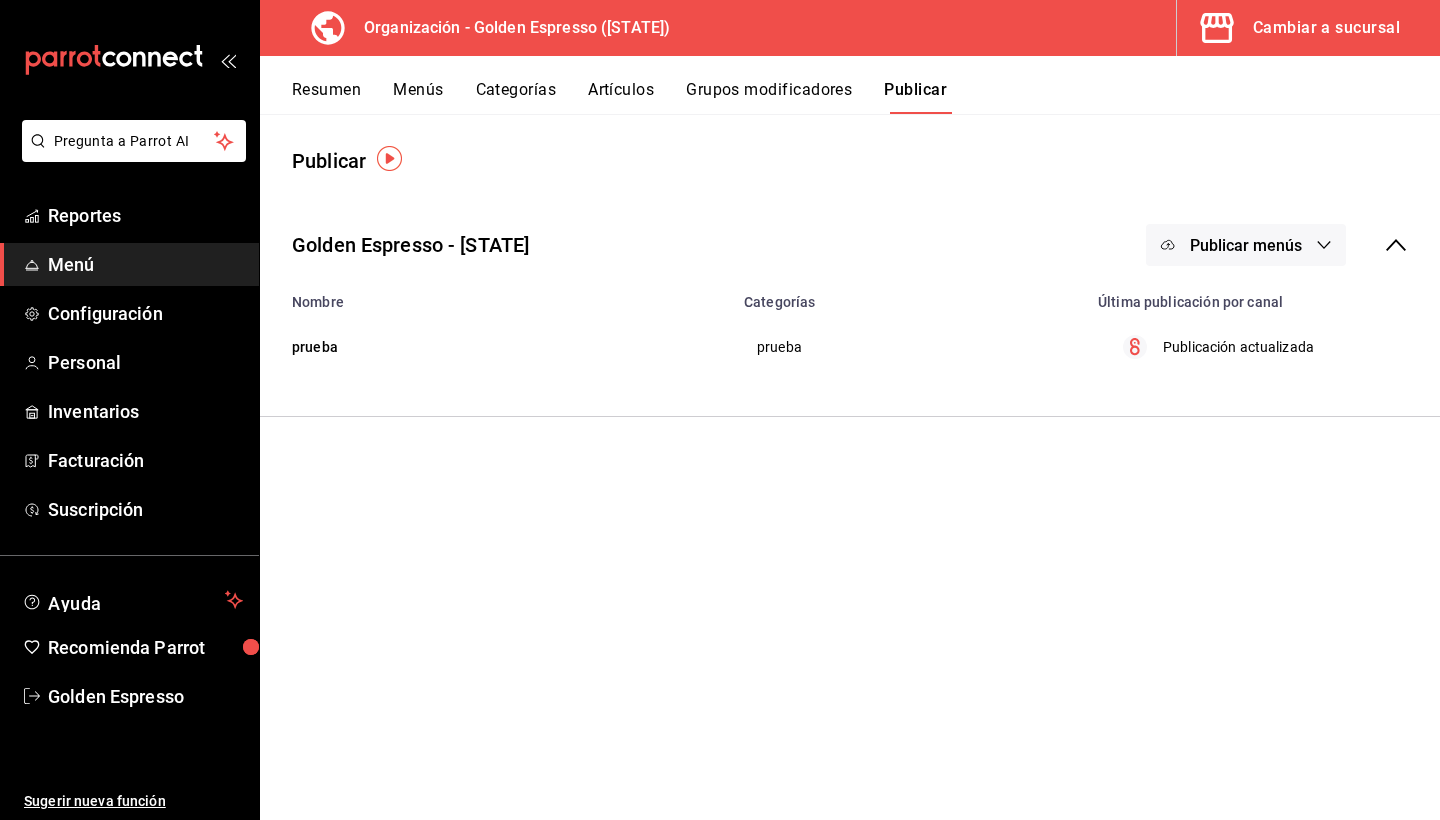 click on "Resumen Menús Categorías Artículos Grupos modificadores Publicar" at bounding box center (850, 85) 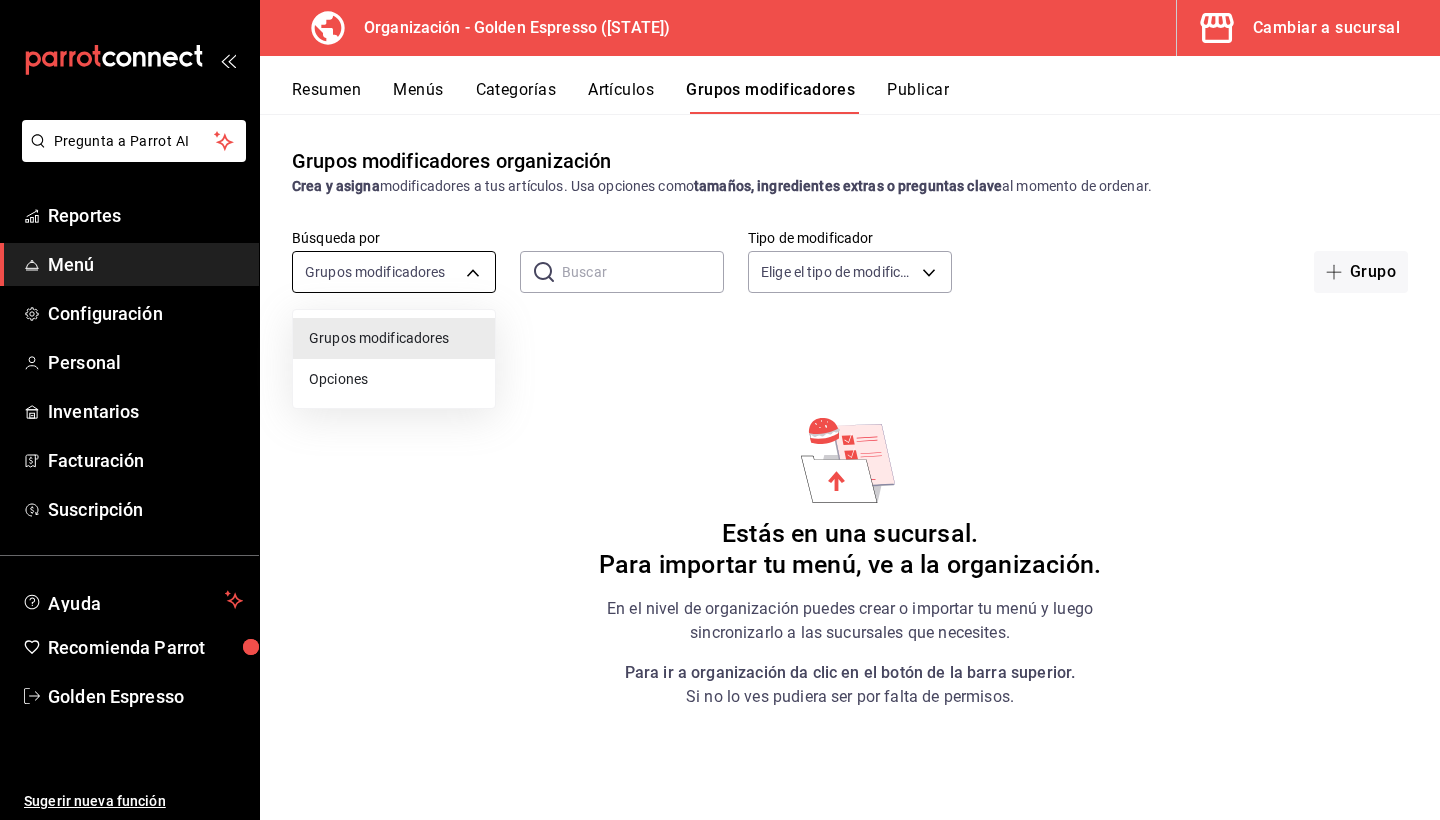 click on "Pregunta a Parrot AI Reportes   Menú   Configuración   Personal   Inventarios   Facturación   Suscripción   Ayuda Recomienda Parrot   Golden Espresso   Sugerir nueva función   Organización - Golden Espresso ([STATE]) Cambiar a sucursal Resumen Menús Categorías Artículos Grupos modificadores Publicar Grupos modificadores organización Crea y asigna  modificadores a tus artículos. Usa opciones como  tamaños, ingredientes extras o preguntas clave  al momento de ordenar. Búsqueda por Grupos modificadores GROUP ​ ​ Tipo de modificador Elige el tipo de modificador Grupo Estás en una sucursal.   Para importar tu menú, ve a la organización. En el nivel de organización puedes crear o importar tu menú y luego sincronizarlo a las sucursales que necesites. Para ir a organización da clic en el botón de la barra superior.     Si no lo ves pudiera ser por falta de permisos." at bounding box center (720, 410) 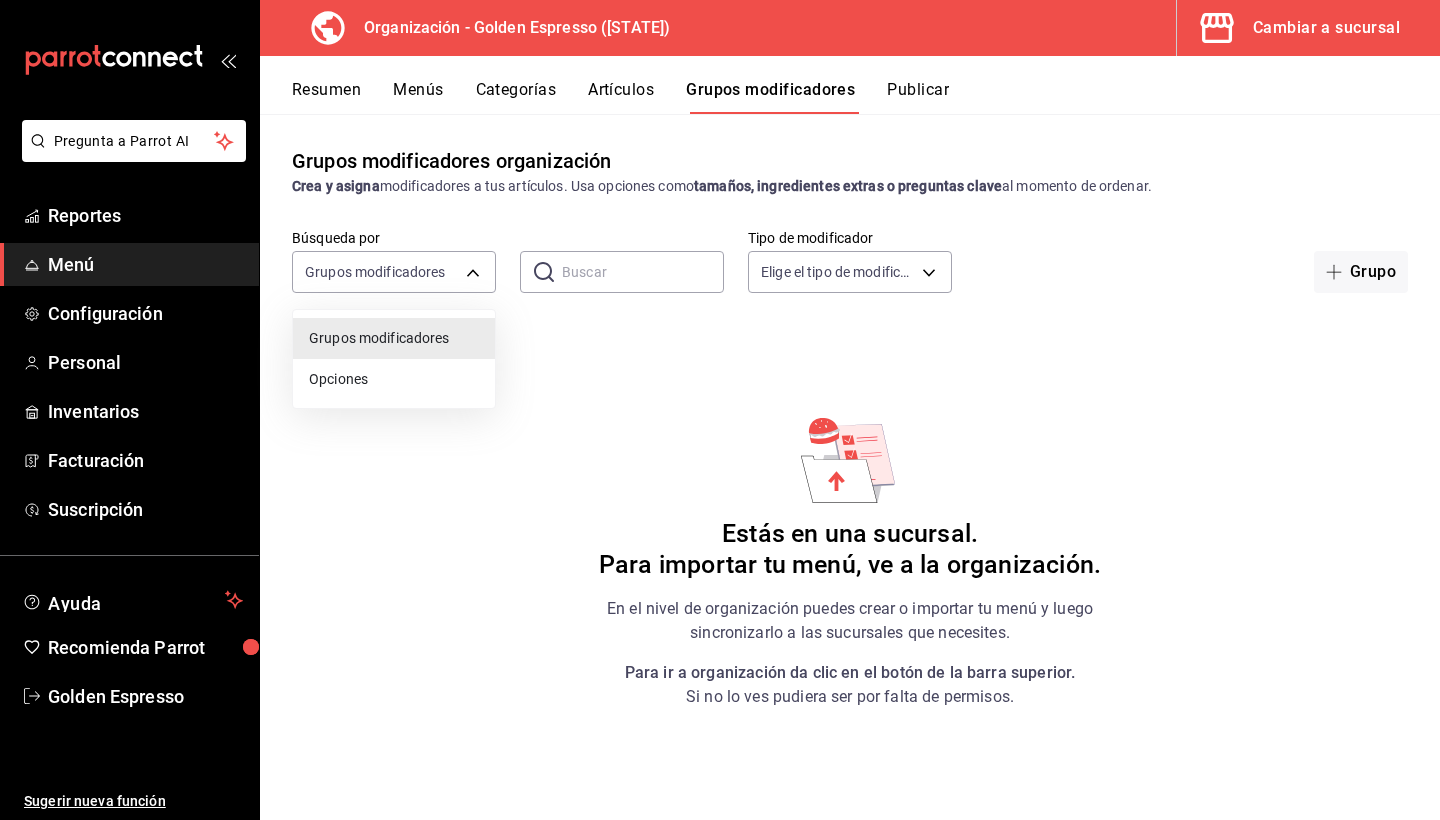 click on "Opciones" at bounding box center (394, 379) 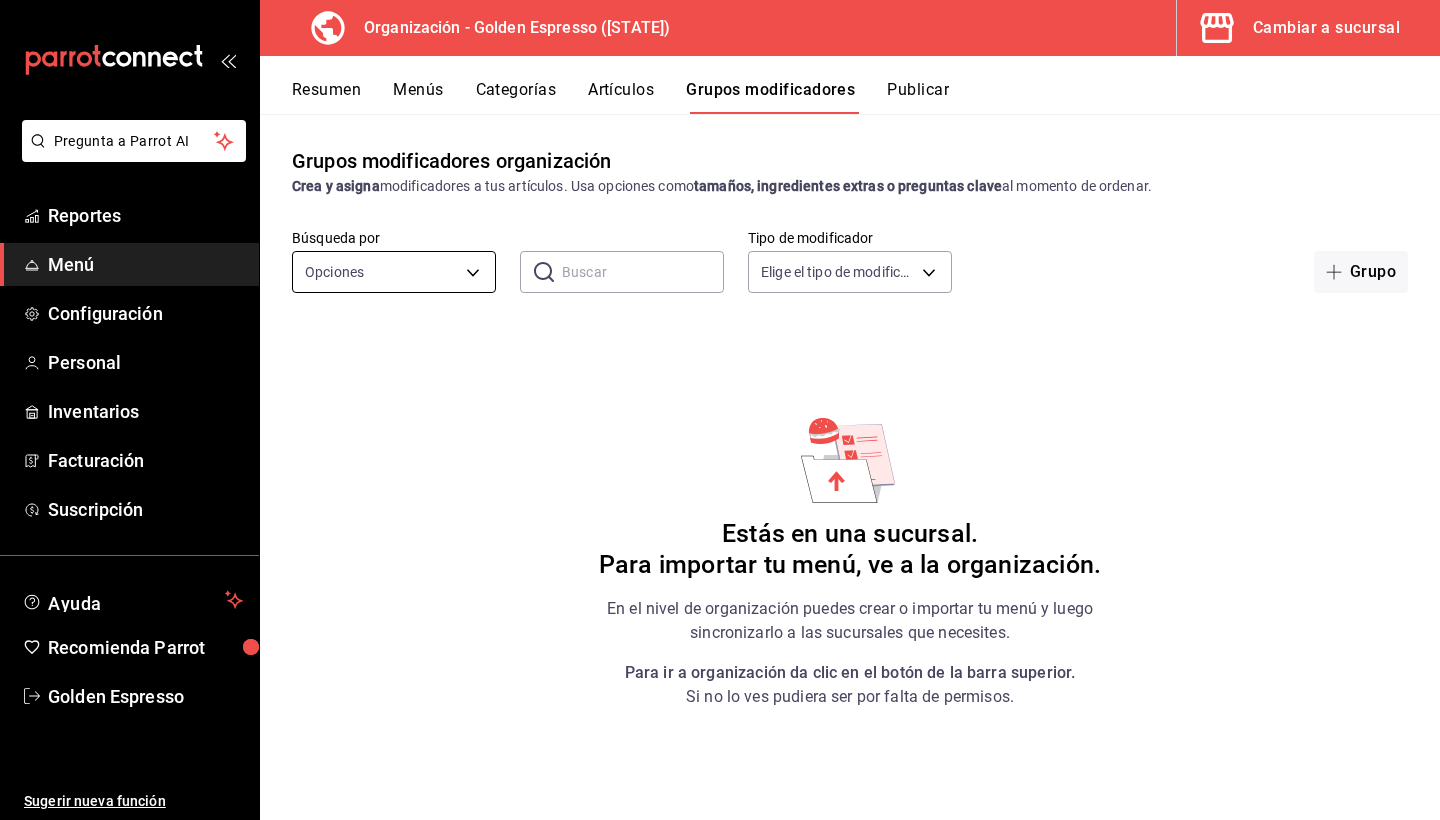 click on "Pregunta a Parrot AI Reportes   Menú   Configuración   Personal   Inventarios   Facturación   Suscripción   Ayuda Recomienda Parrot   Golden Espresso   Sugerir nueva función   Organización - Golden Espresso ([STATE]) Cambiar a sucursal Resumen Menús Categorías Artículos Grupos modificadores Publicar Grupos modificadores organización Crea y asigna  modificadores a tus artículos. Usa opciones como  tamaños, ingredientes extras o preguntas clave  al momento de ordenar. Búsqueda por Opciones OPTION ​ ​ Tipo de modificador Elige el tipo de modificador Grupo Estás en una sucursal.   Para importar tu menú, ve a la organización. En el nivel de organización puedes crear o importar tu menú y luego sincronizarlo a las sucursales que necesites. Para ir a organización da clic en el botón de la barra superior.     Si no lo ves pudiera ser por falta de permisos. Guardar Nuevo grupo modificador Tipo de modificador Elige el tipo de modificador que quieres agregar Ver video tutorial Ir a video" at bounding box center [720, 410] 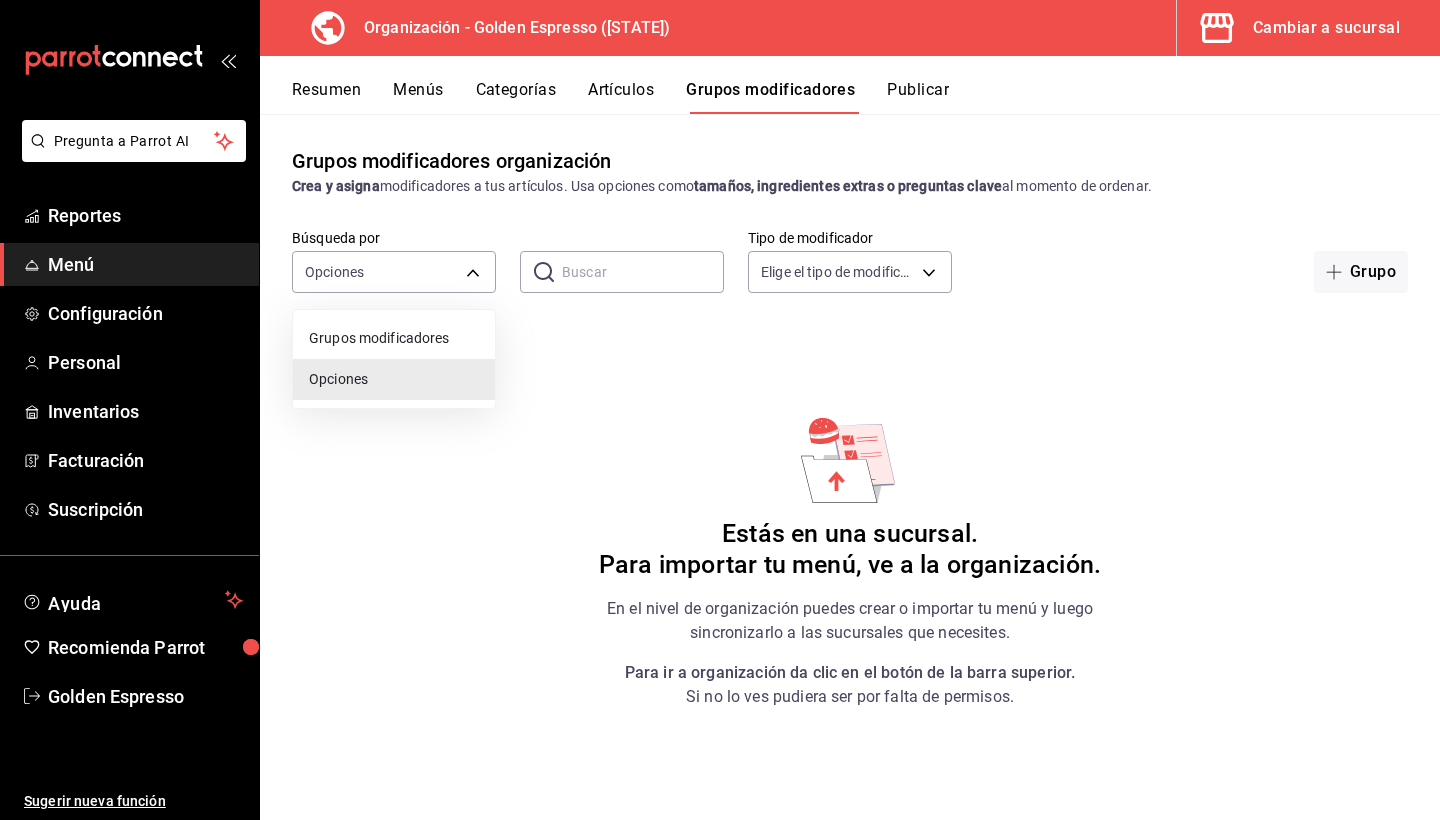 click on "Grupos modificadores" at bounding box center [394, 338] 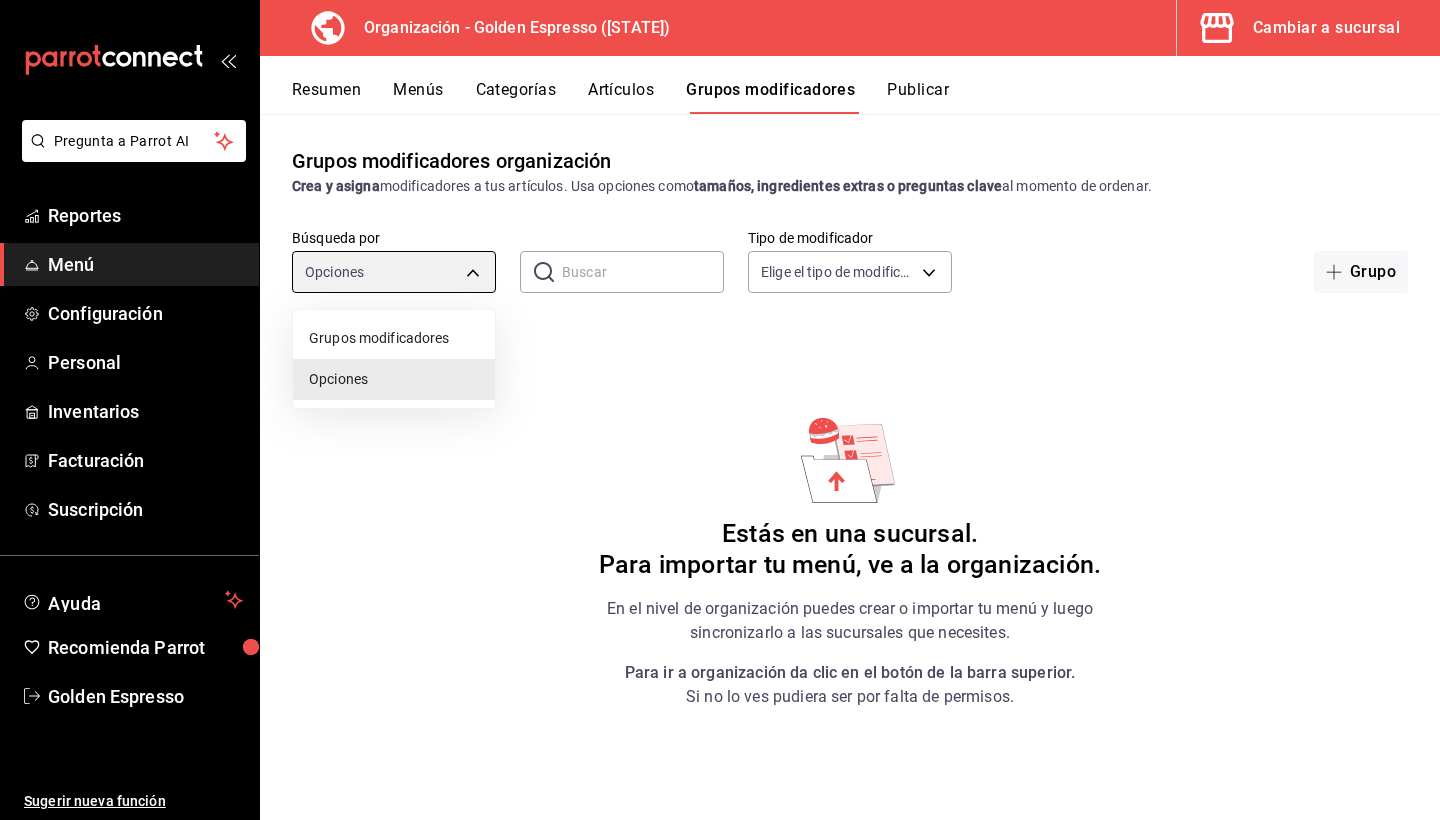 type on "GROUP" 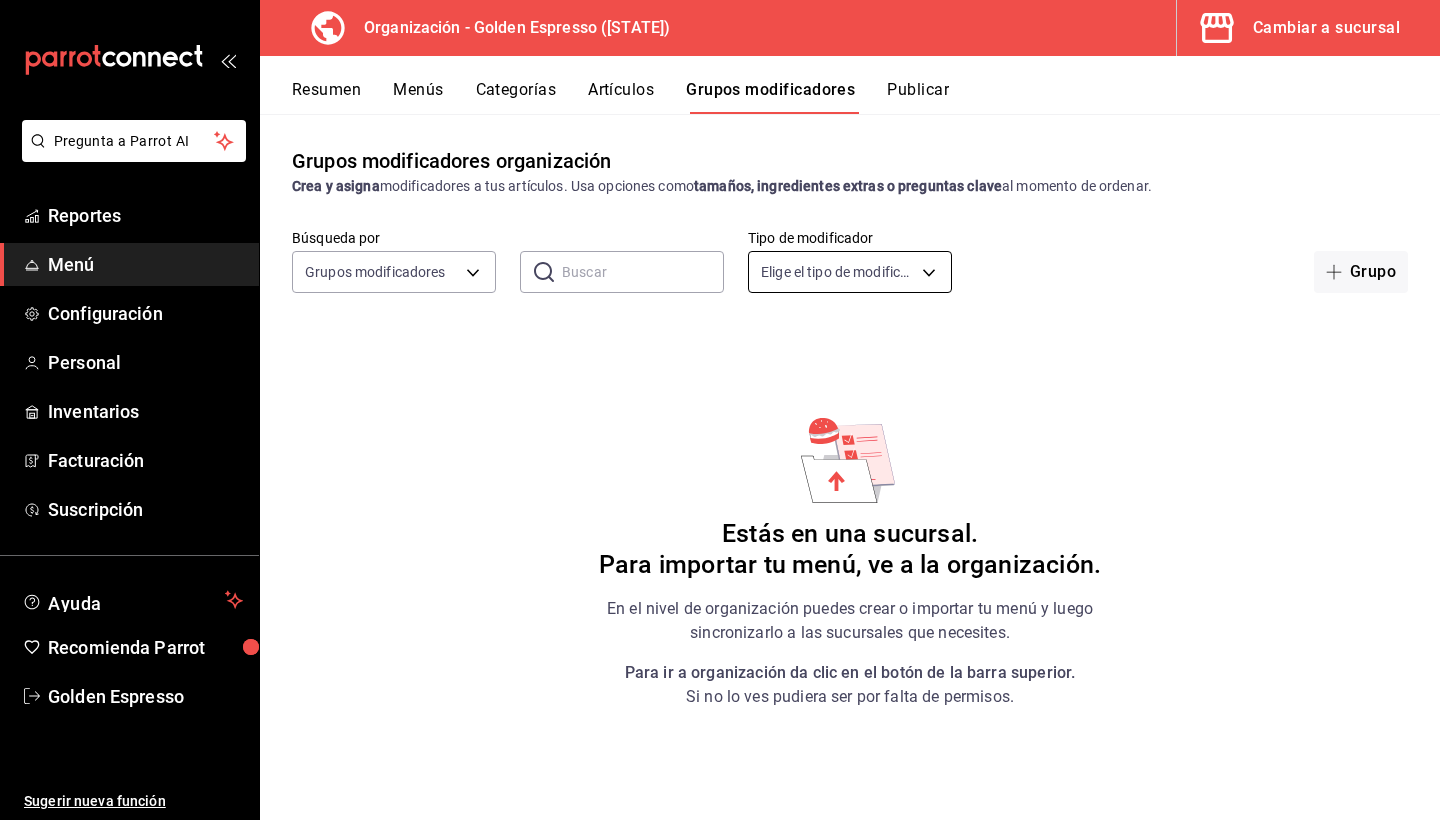 click on "Pregunta a Parrot AI Reportes   Menú   Configuración   Personal   Inventarios   Facturación   Suscripción   Ayuda Recomienda Parrot   Golden Espresso   Sugerir nueva función   Organización - Golden Espresso ([STATE]) Cambiar a sucursal Resumen Menús Categorías Artículos Grupos modificadores Publicar Grupos modificadores organización Crea y asigna  modificadores a tus artículos. Usa opciones como  tamaños, ingredientes extras o preguntas clave  al momento de ordenar. Búsqueda por Grupos modificadores GROUP ​ ​ Tipo de modificador Elige el tipo de modificador Grupo Estás en una sucursal.   Para importar tu menú, ve a la organización. En el nivel de organización puedes crear o importar tu menú y luego sincronizarlo a las sucursales que necesites. Para ir a organización da clic en el botón de la barra superior.     Si no lo ves pudiera ser por falta de permisos." at bounding box center [720, 410] 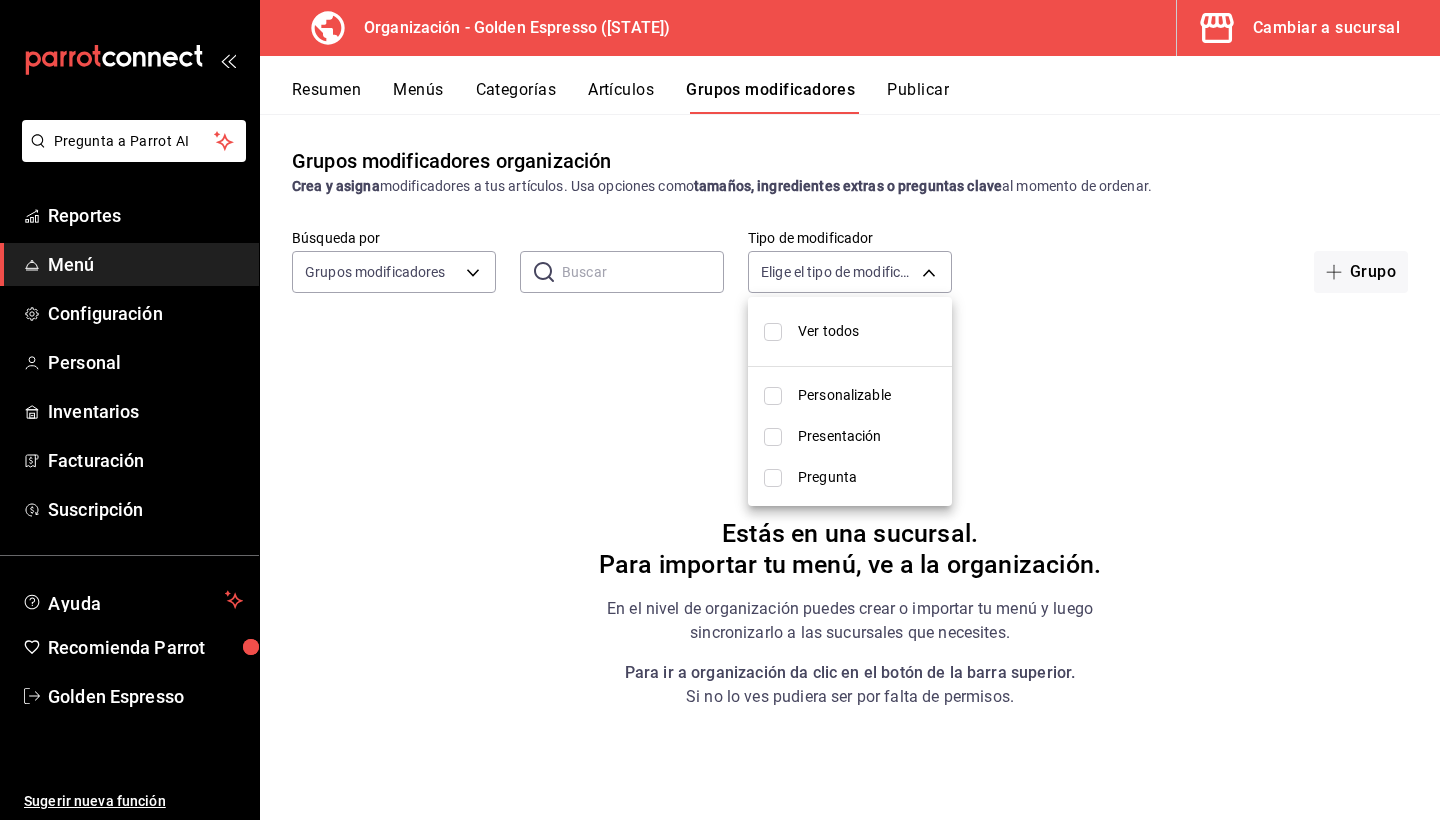 click at bounding box center [720, 410] 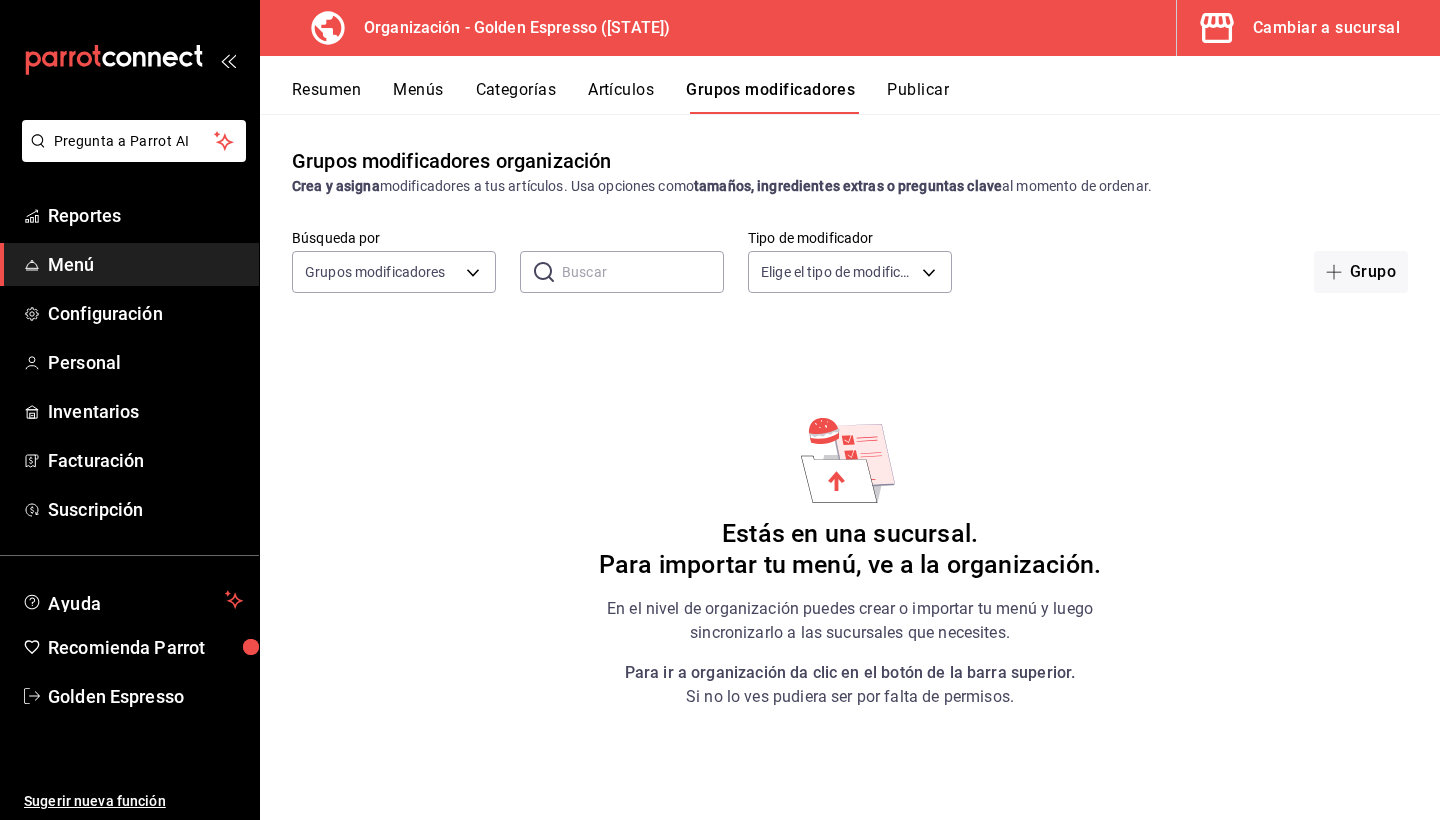 click on "Grupos modificadores organización Crea y asigna  modificadores a tus artículos. Usa opciones como  tamaños, ingredientes extras o preguntas clave  al momento de ordenar. Búsqueda por Grupos modificadores GROUP ​ ​ Tipo de modificador Elige el tipo de modificador Grupo Estás en una sucursal.   Para importar tu menú, ve a la organización. En el nivel de organización puedes crear o importar tu menú y luego sincronizarlo a las sucursales que necesites. Para ir a organización da clic en el botón de la barra superior.     Si no lo ves pudiera ser por falta de permisos." at bounding box center [850, 466] 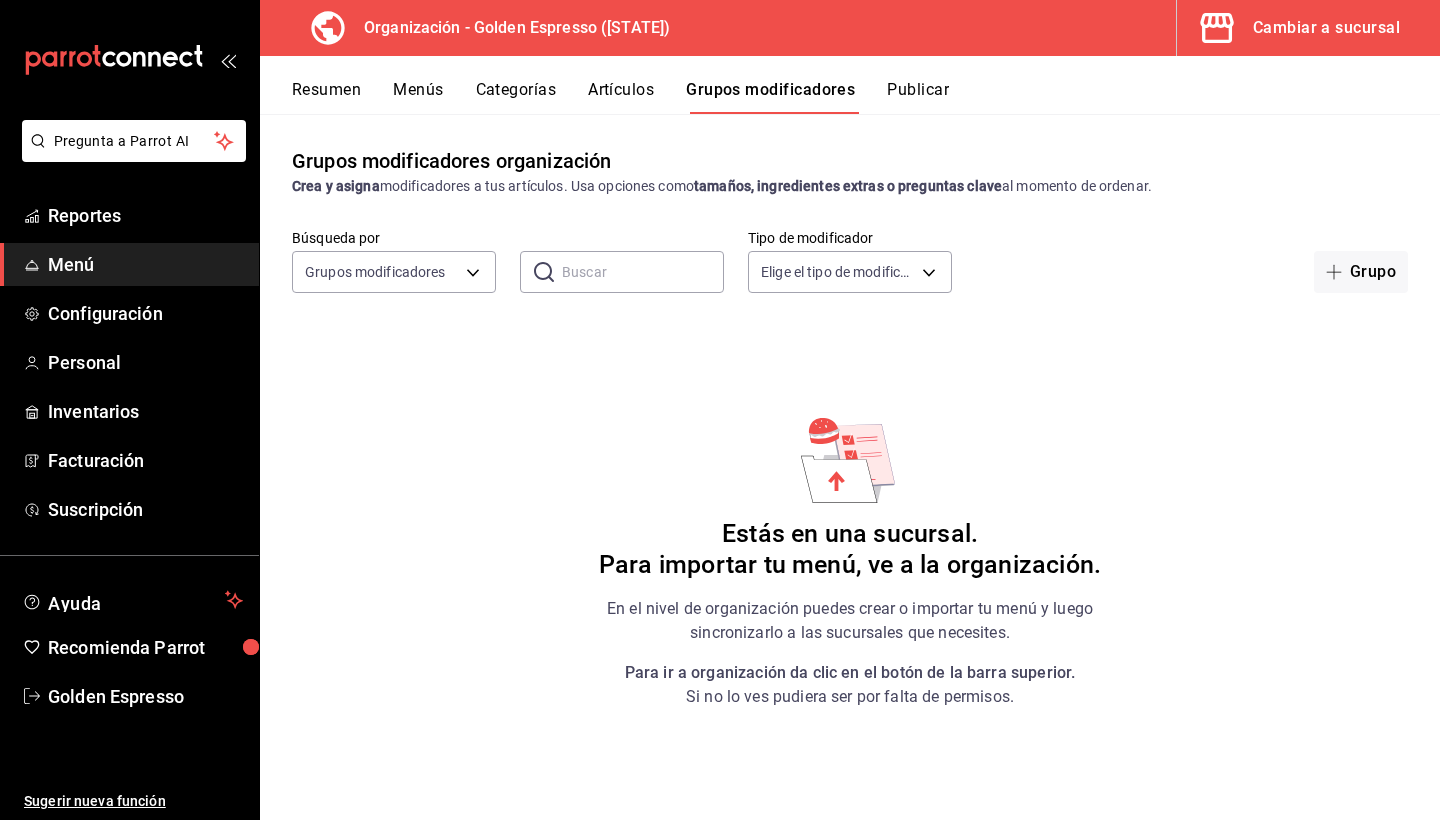 click on "Menús" at bounding box center (418, 97) 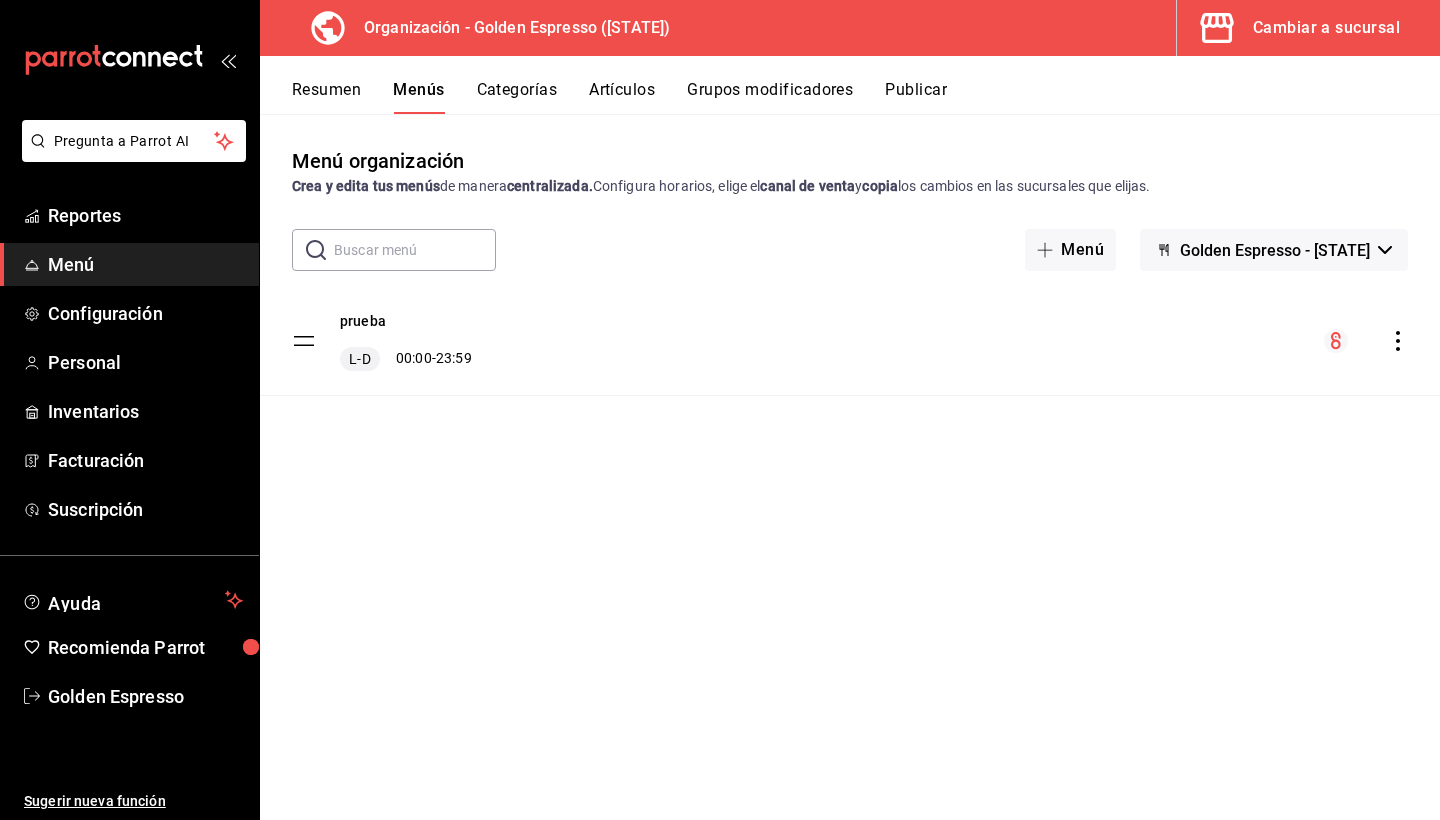 click at bounding box center (415, 250) 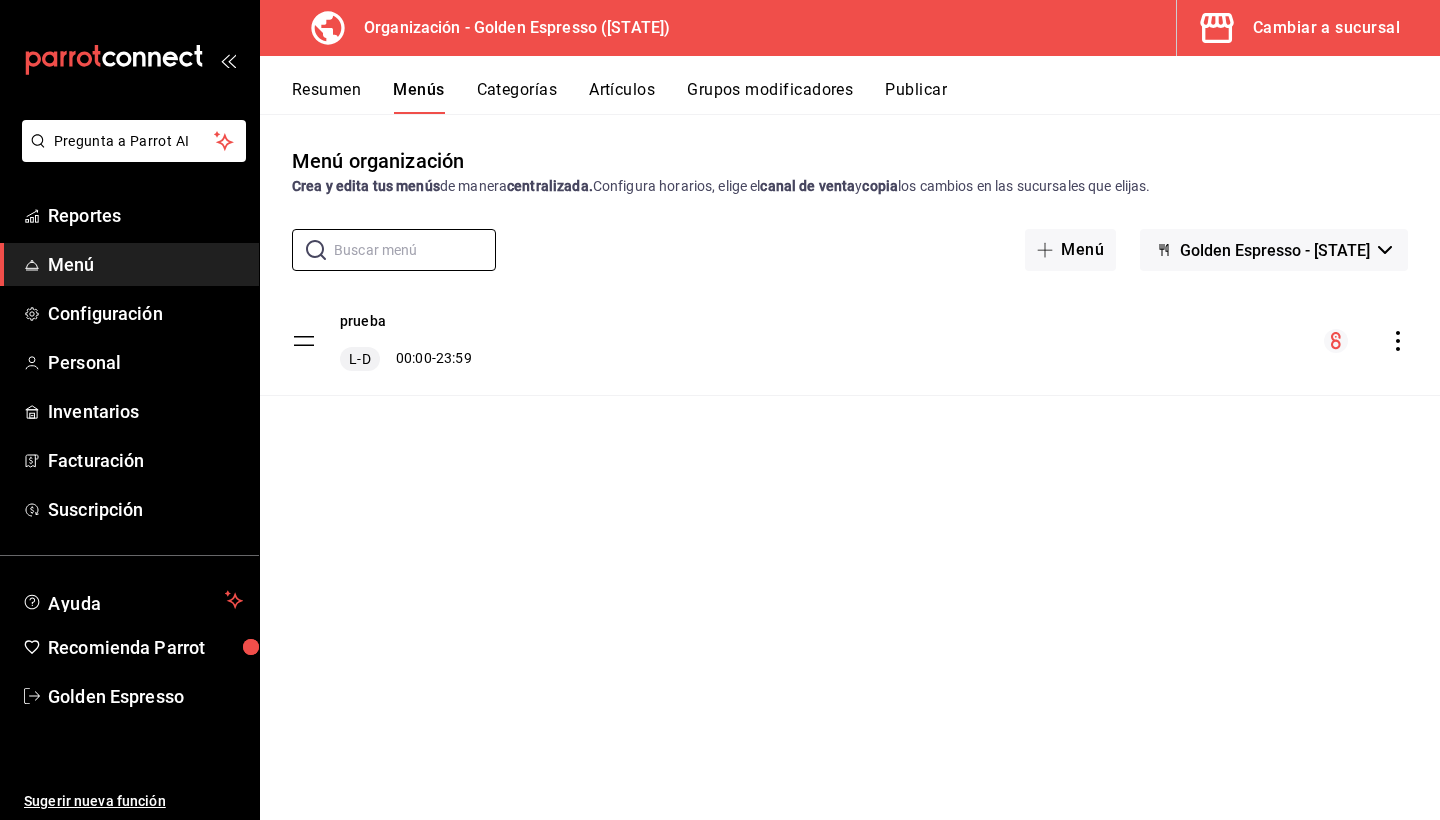 click on "Categorías" at bounding box center [517, 97] 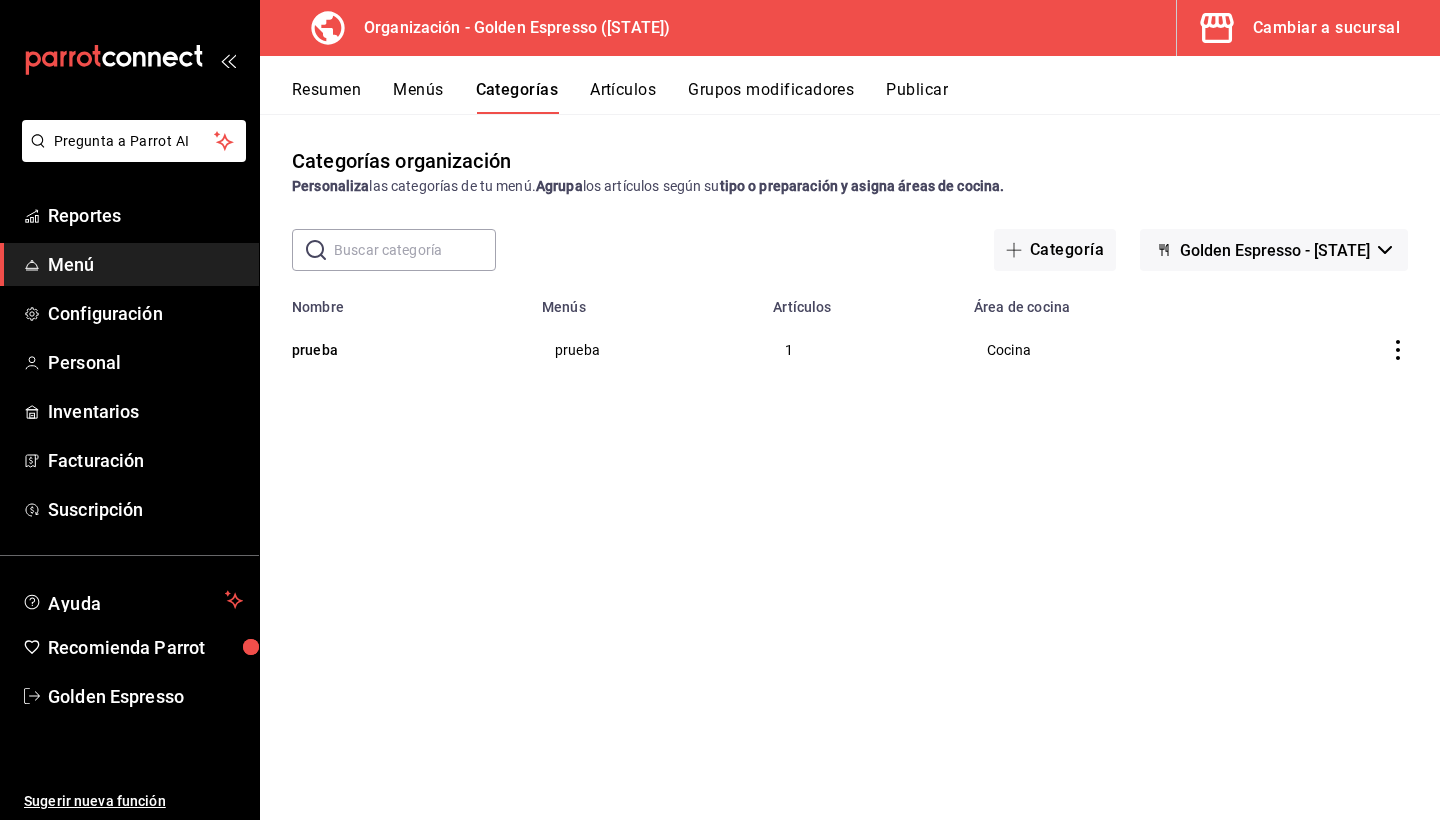 click on "Resumen Menús Categorías Artículos Grupos modificadores Publicar" at bounding box center [866, 97] 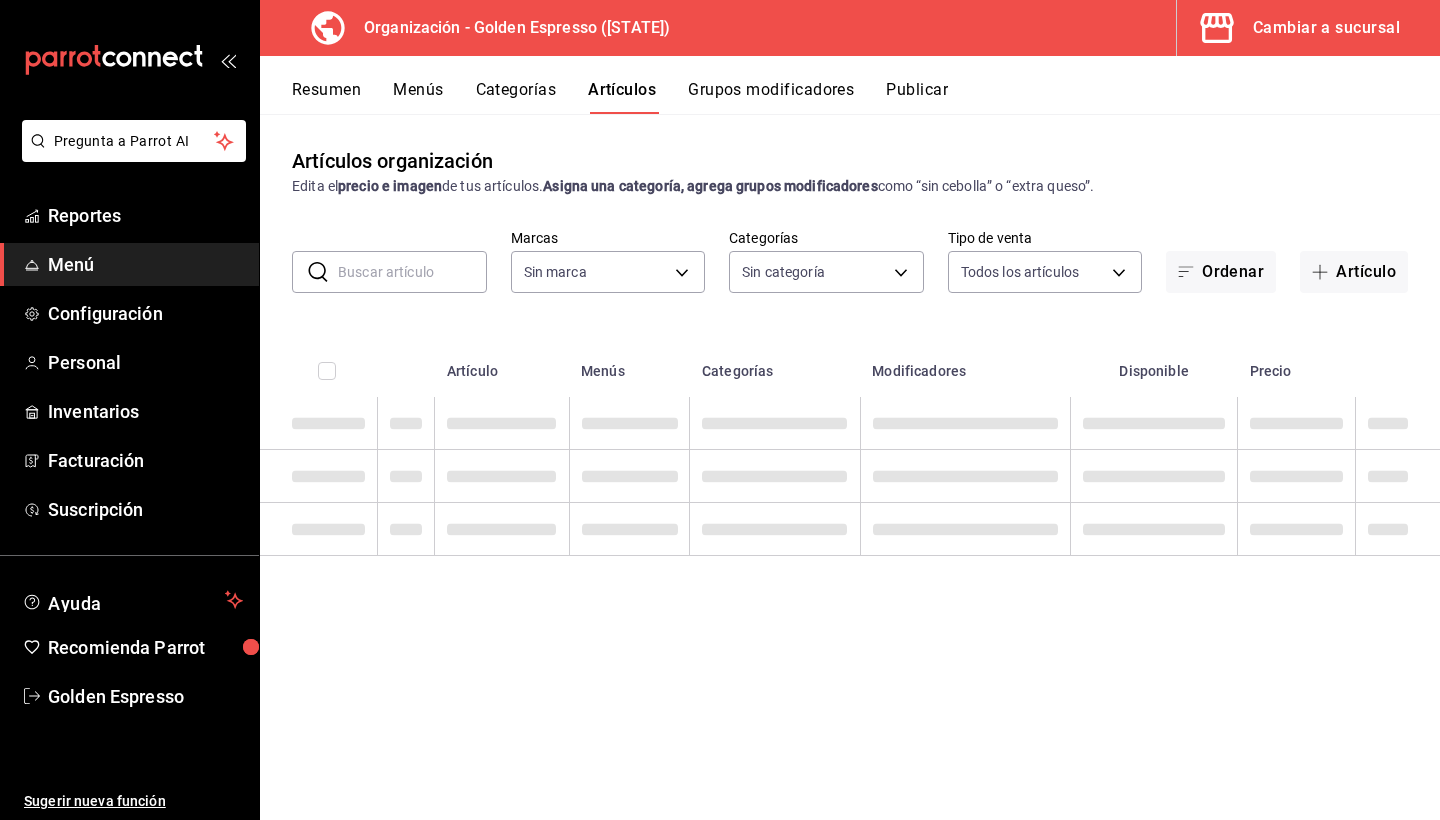 type on "[UUID]" 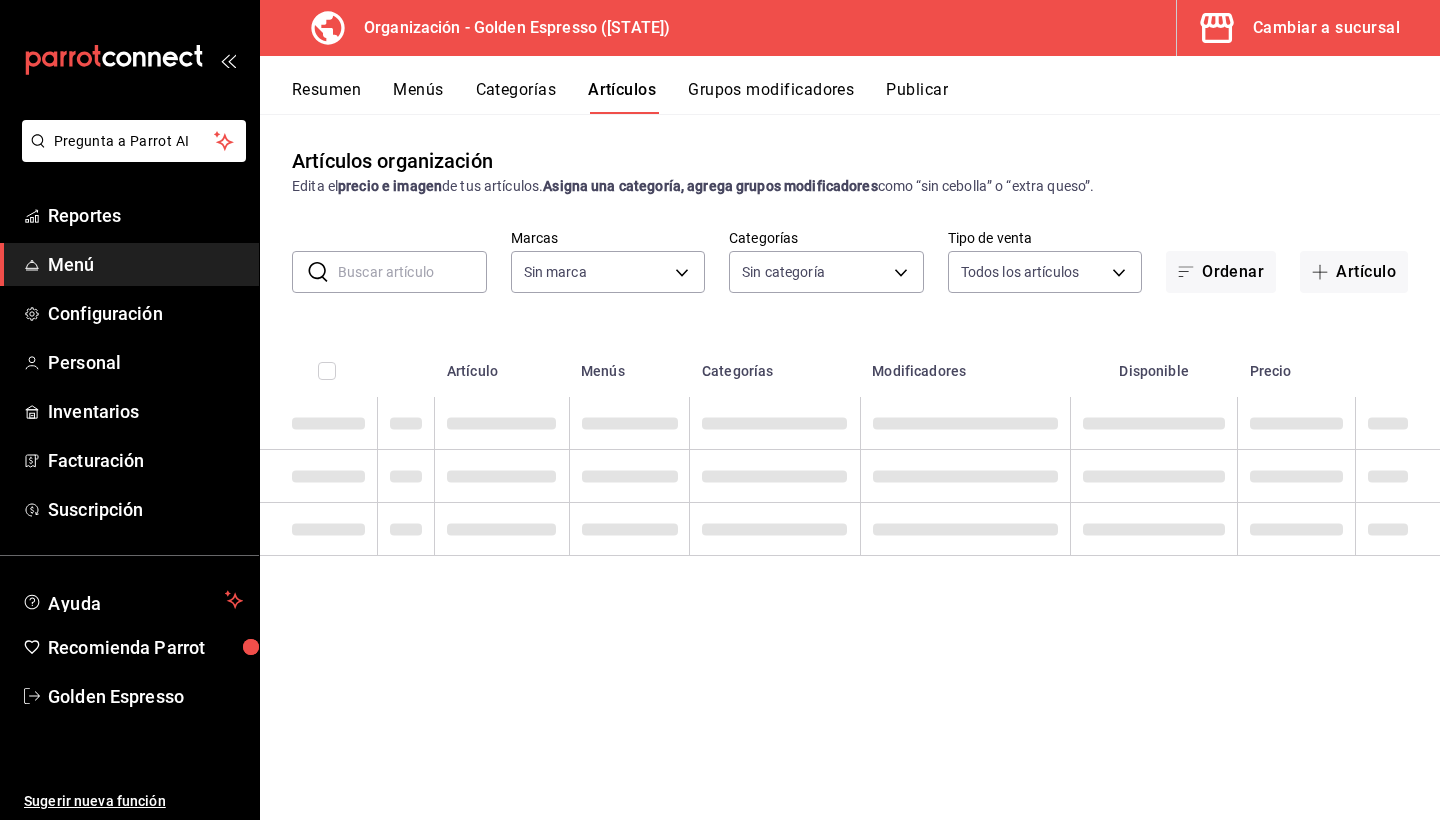 type on "[UUID]" 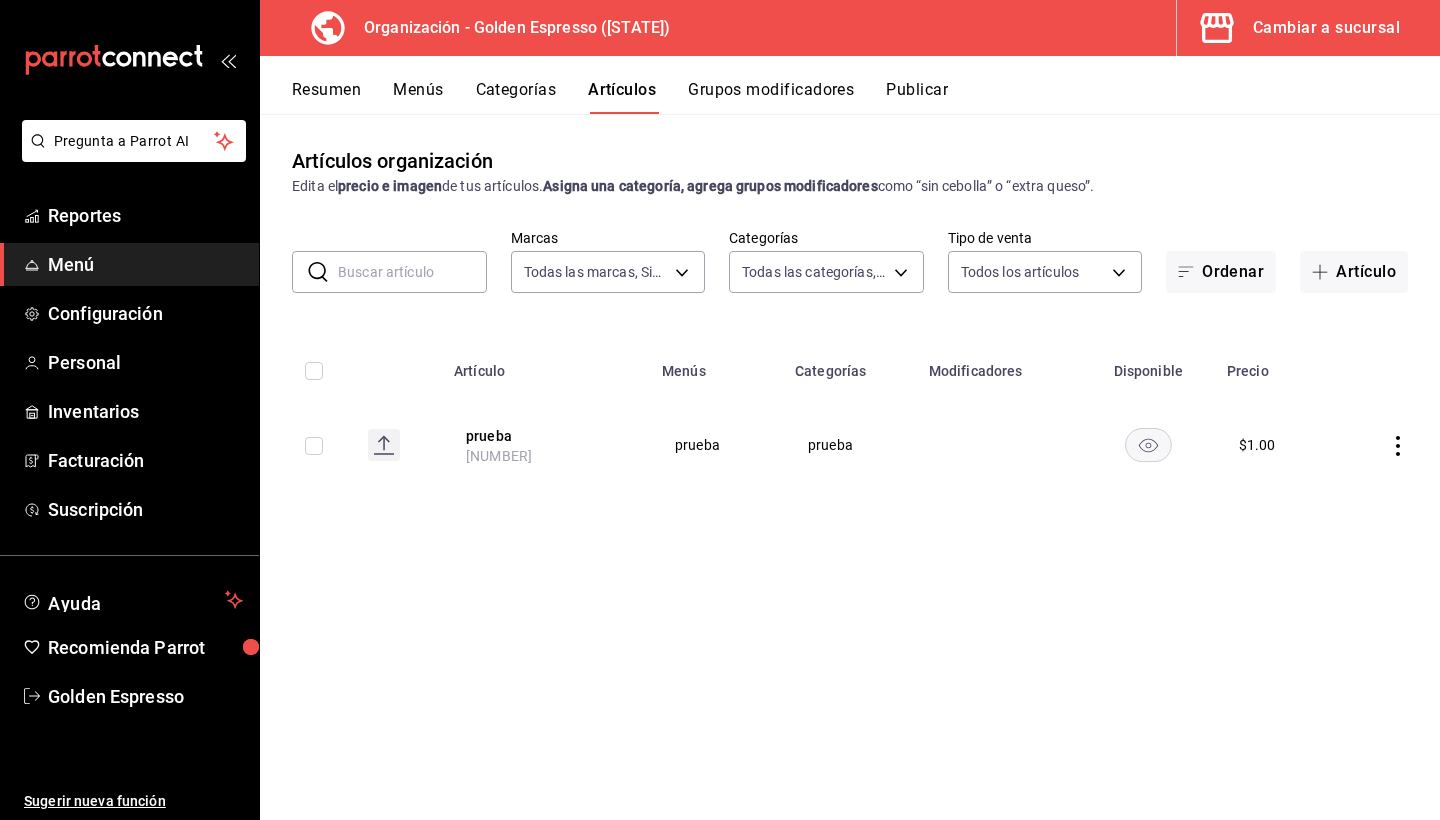 click on "Menús" at bounding box center [418, 97] 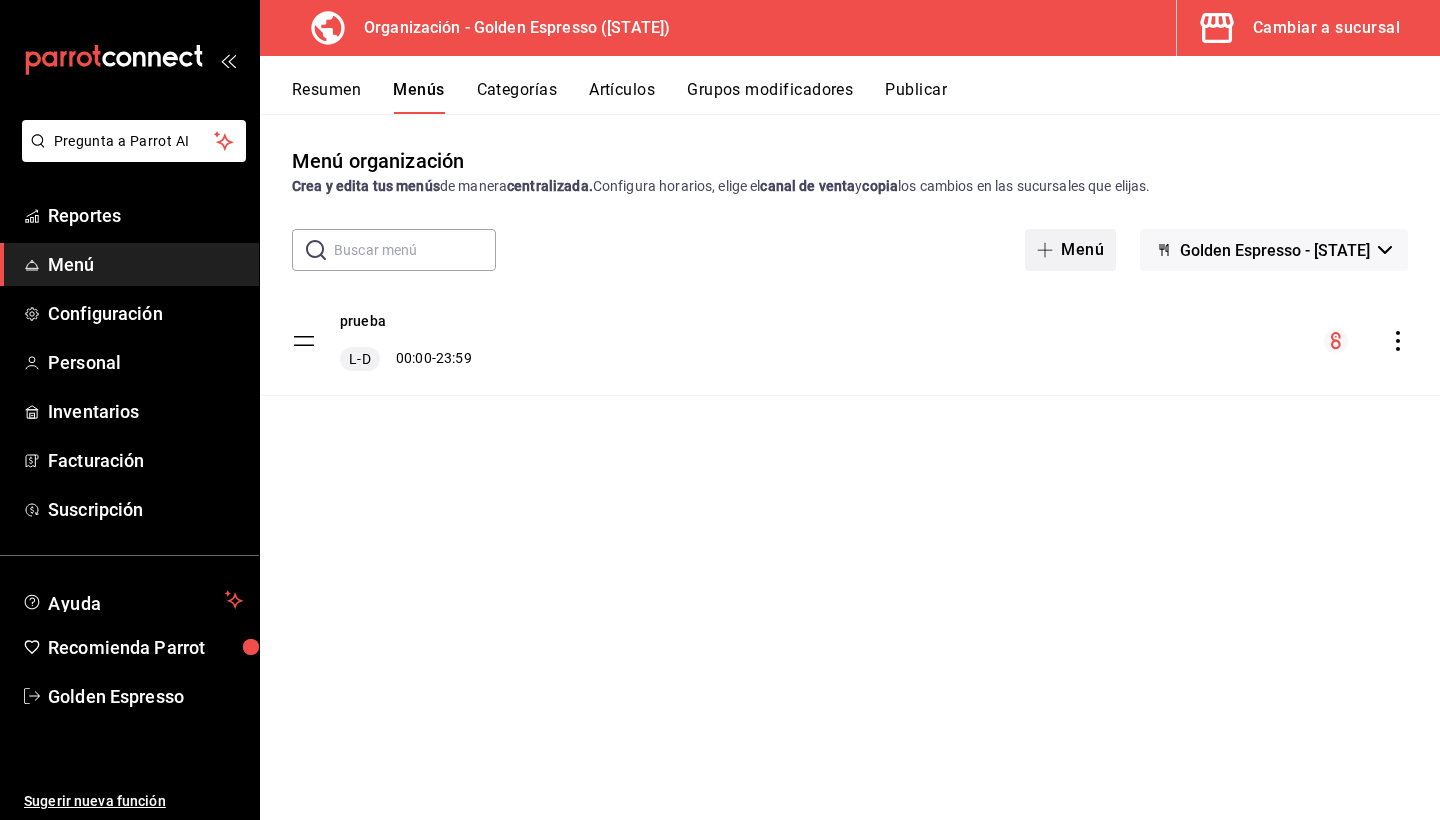 click on "Menú" at bounding box center (1070, 250) 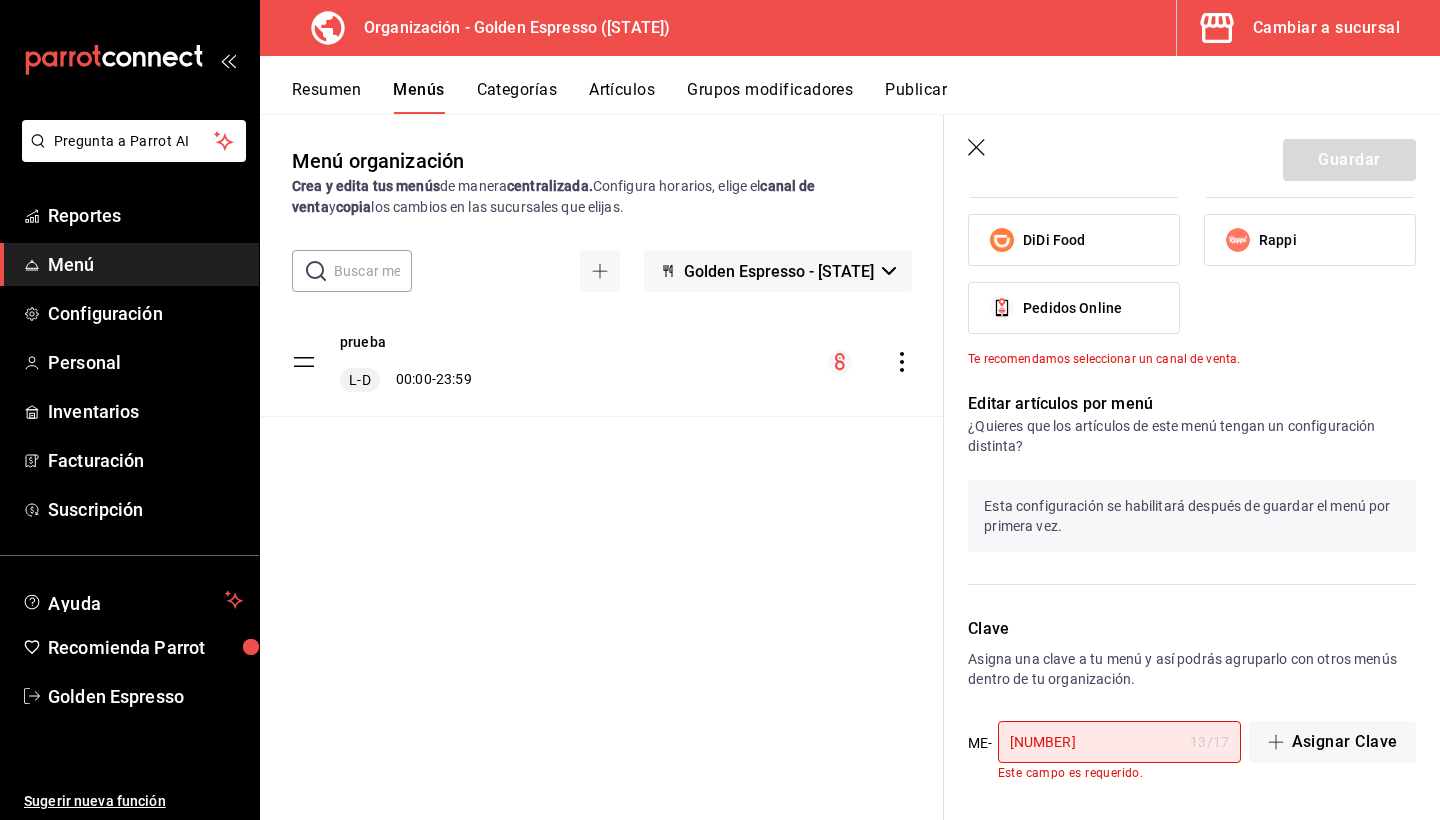 scroll, scrollTop: 0, scrollLeft: 0, axis: both 